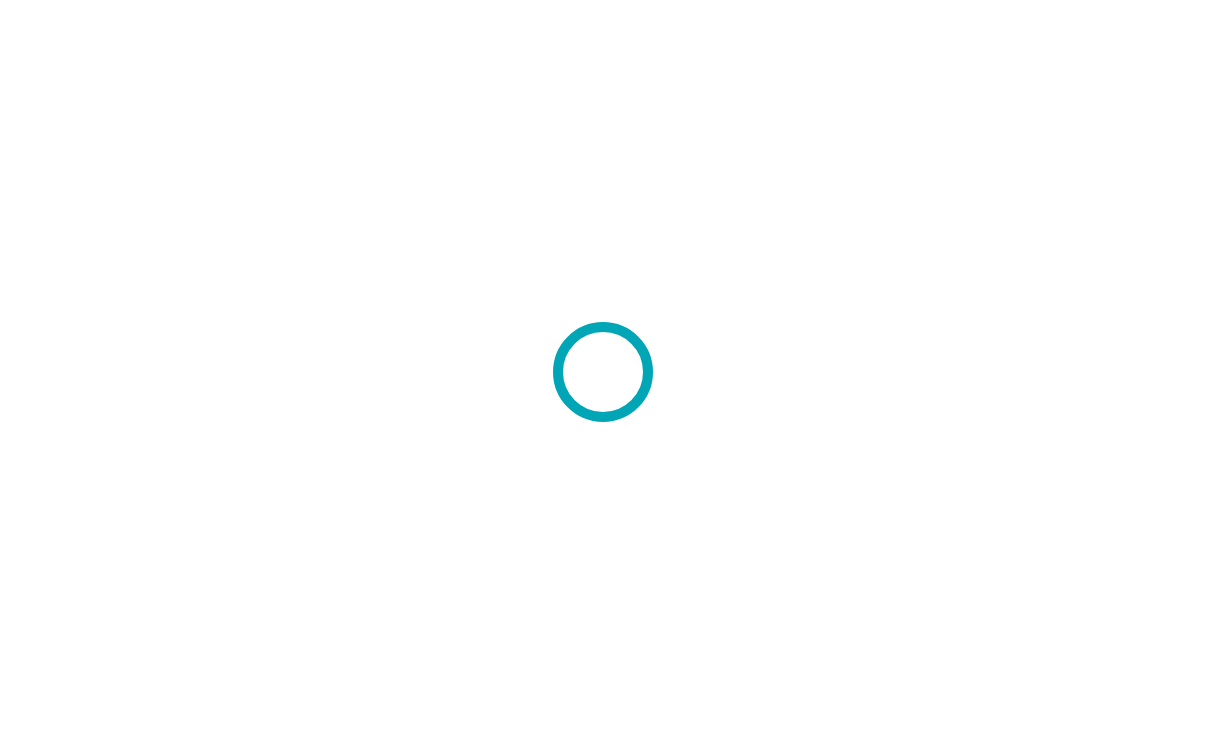 scroll, scrollTop: 0, scrollLeft: 0, axis: both 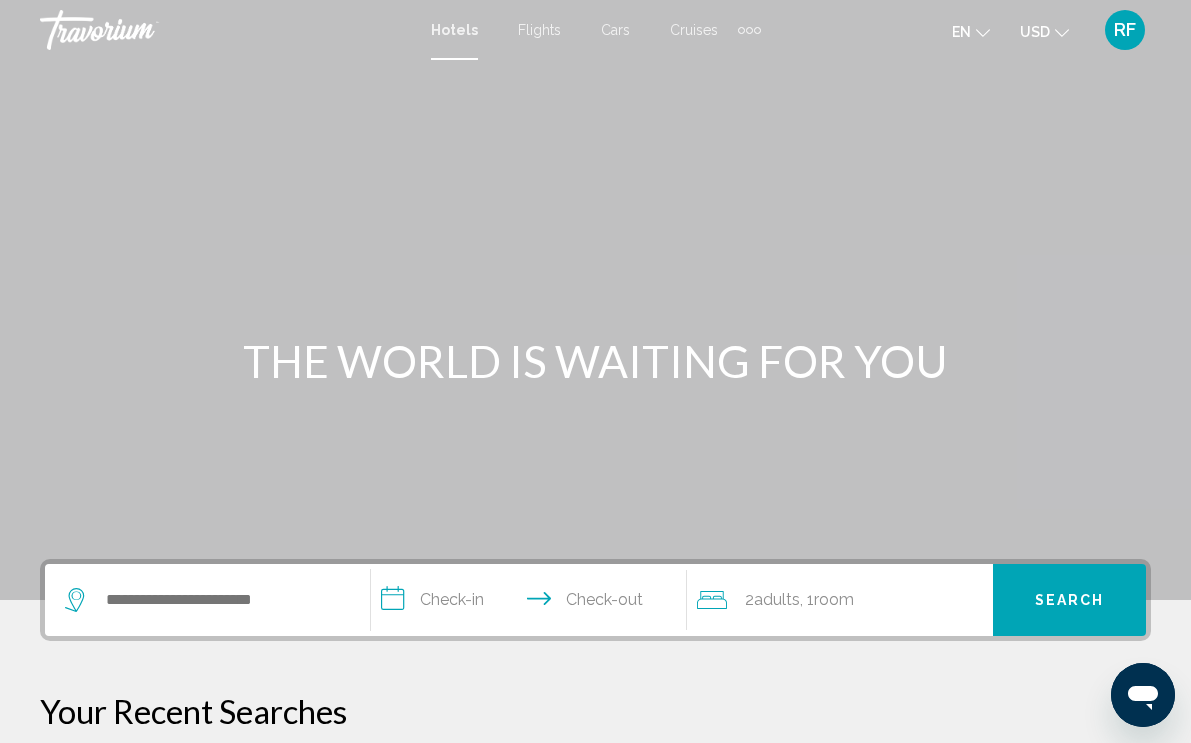 click at bounding box center (207, 600) 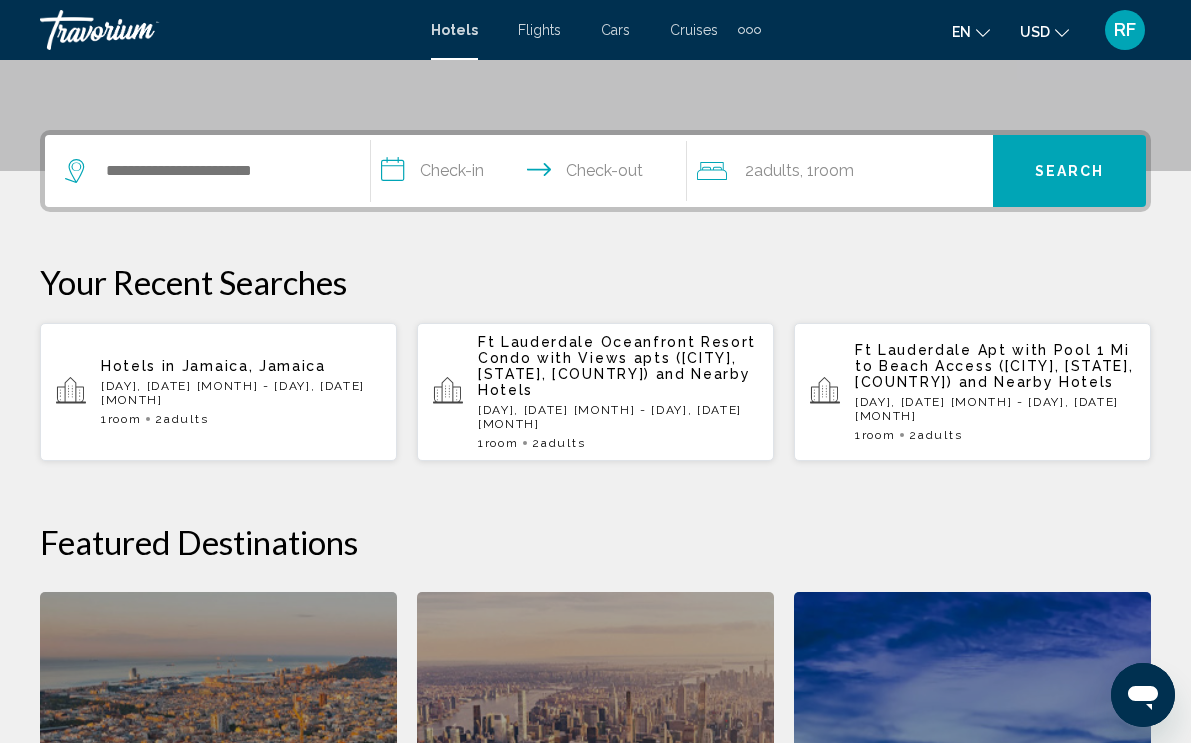 scroll, scrollTop: 494, scrollLeft: 0, axis: vertical 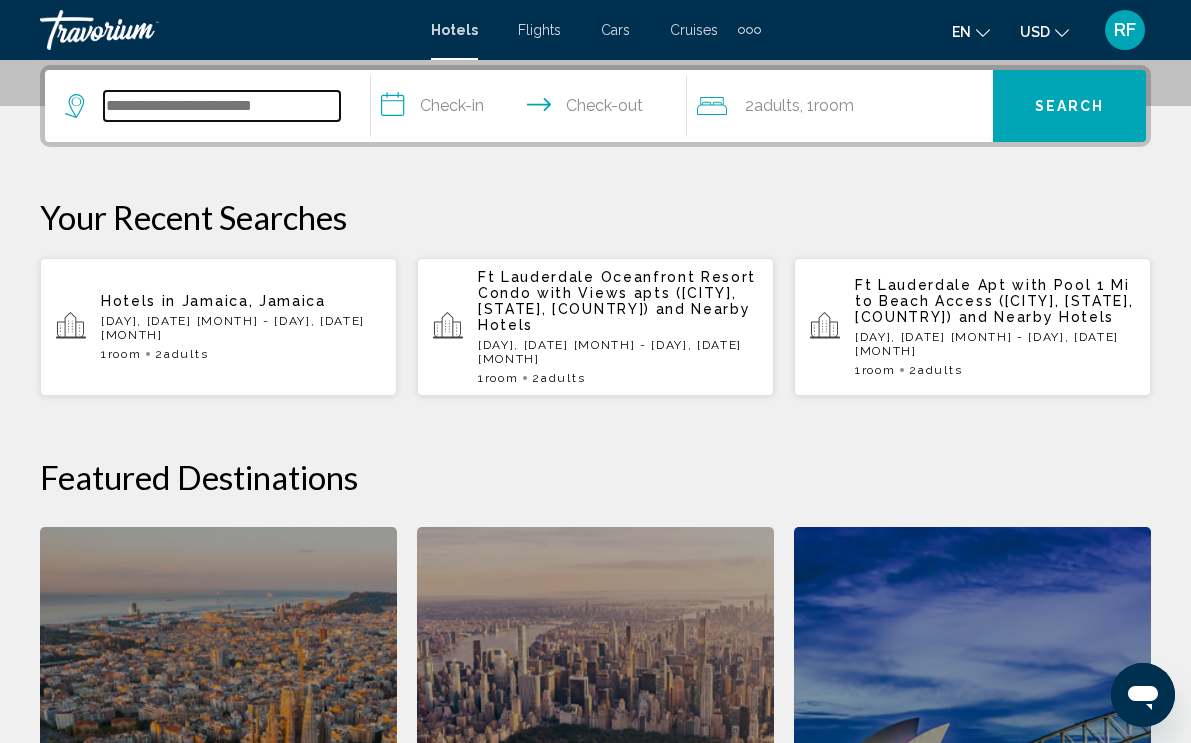 click at bounding box center (222, 106) 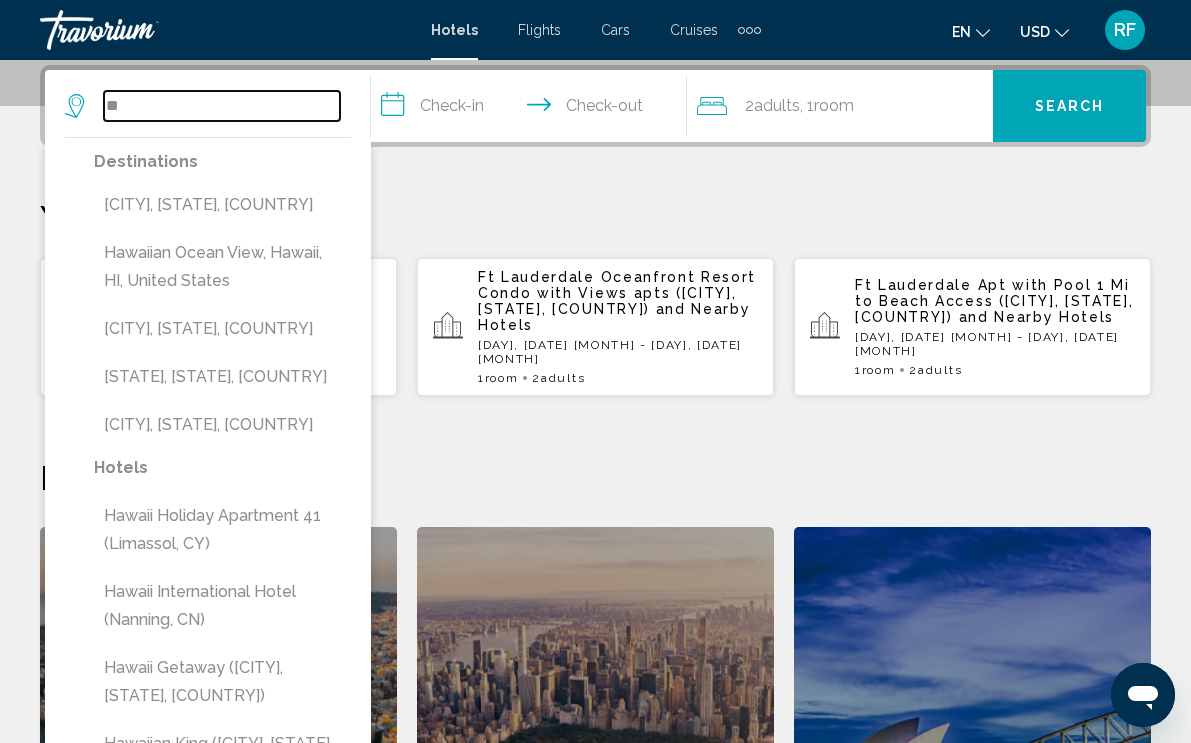 type on "*" 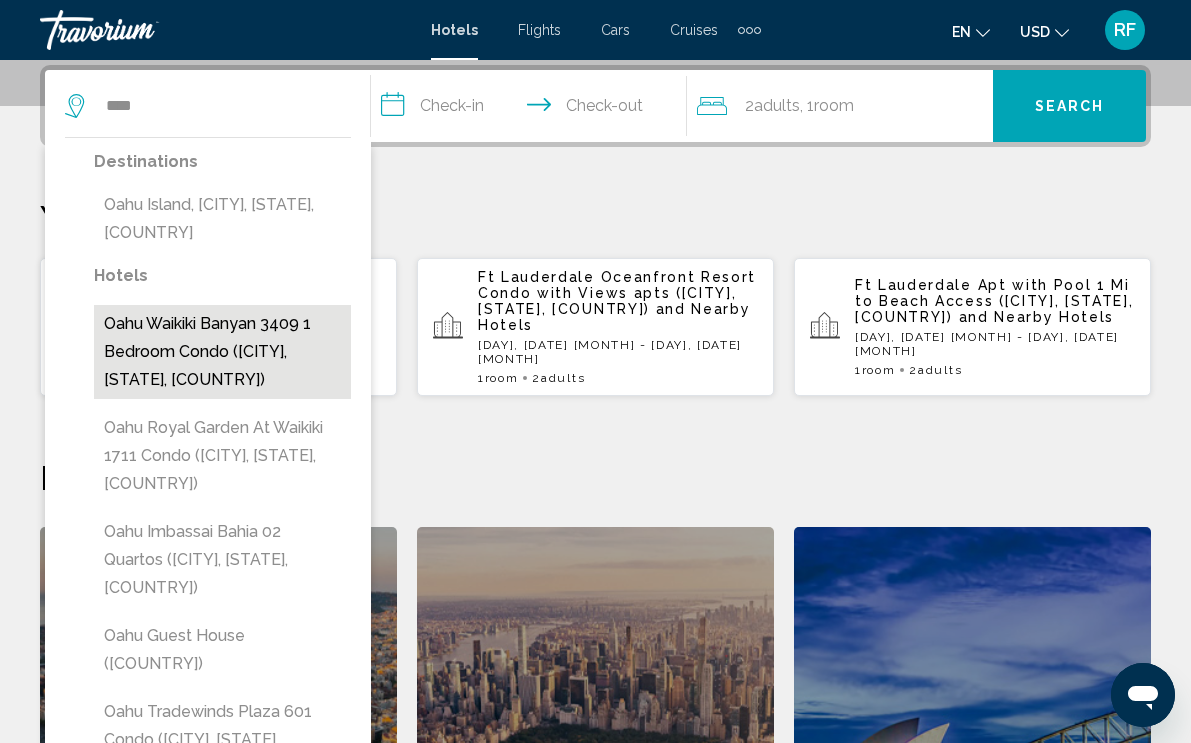 drag, startPoint x: 296, startPoint y: 107, endPoint x: 253, endPoint y: 304, distance: 201.63829 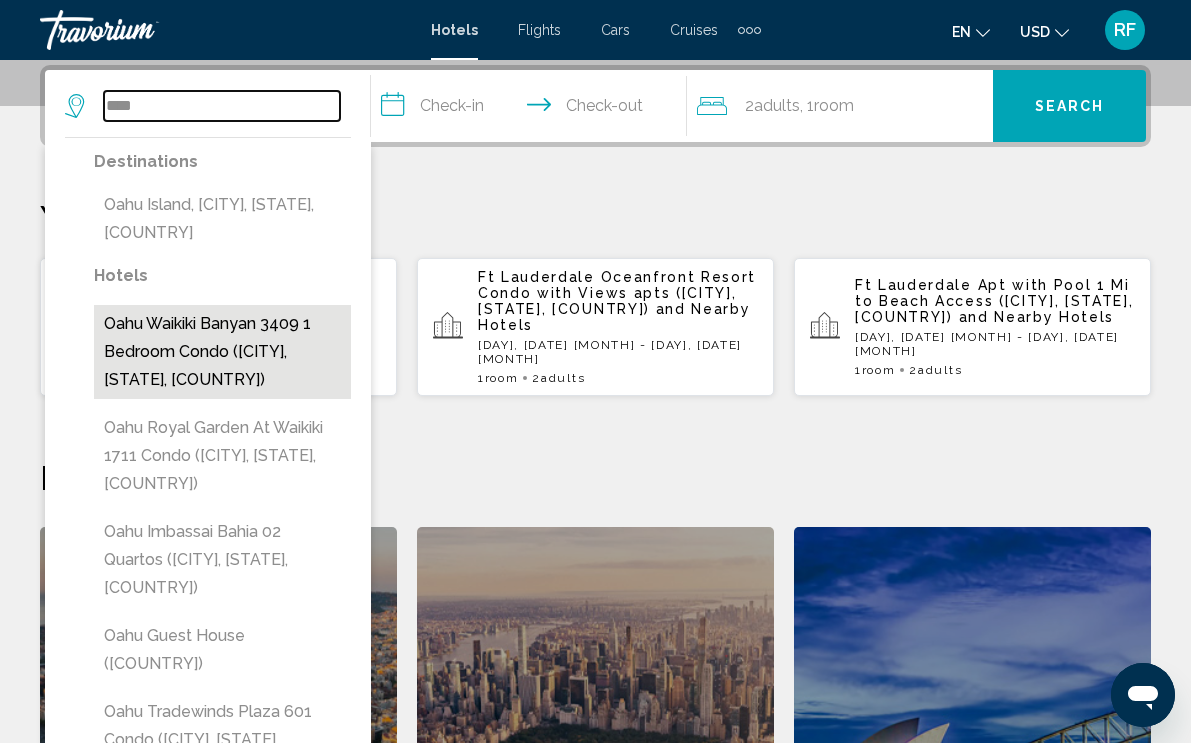 type on "**********" 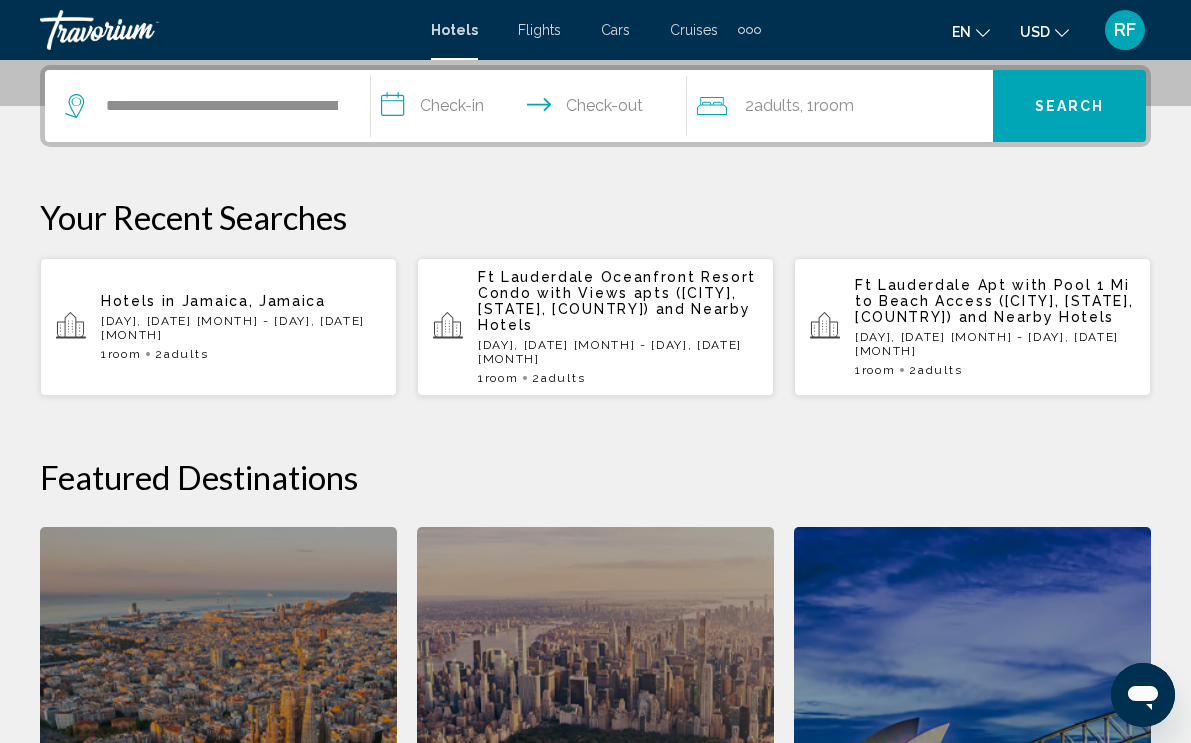 click on "**********" at bounding box center (533, 109) 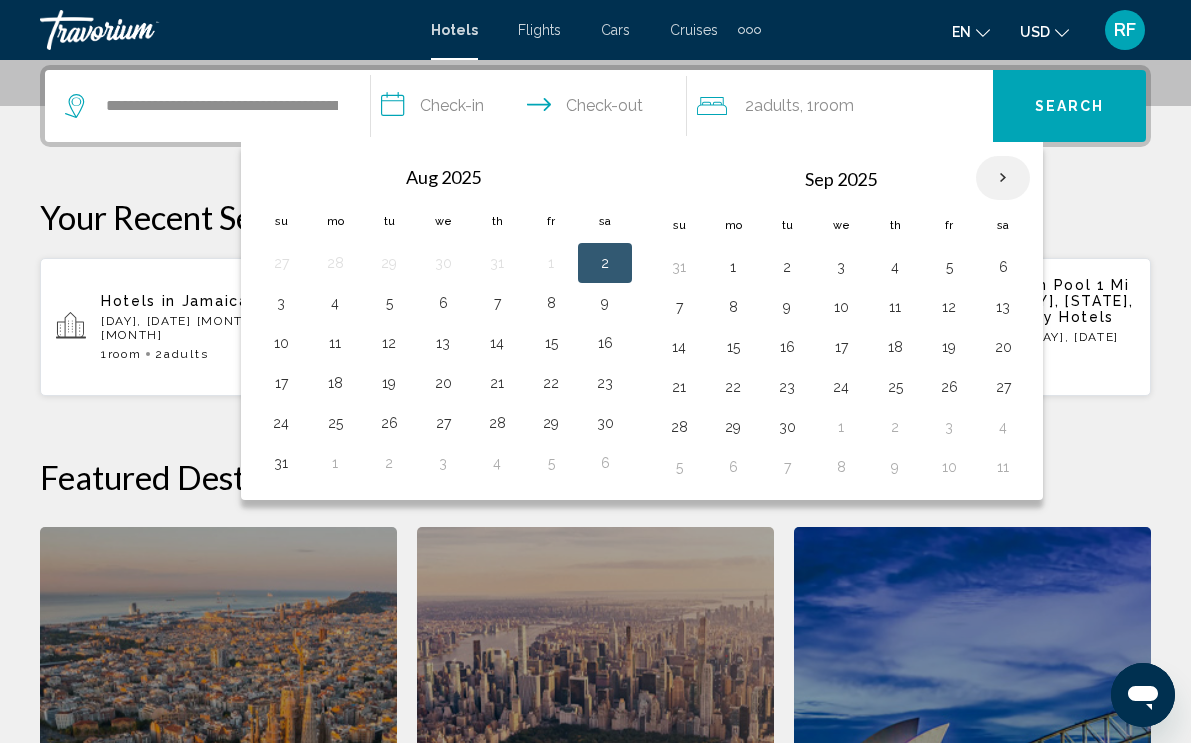 click at bounding box center (1003, 178) 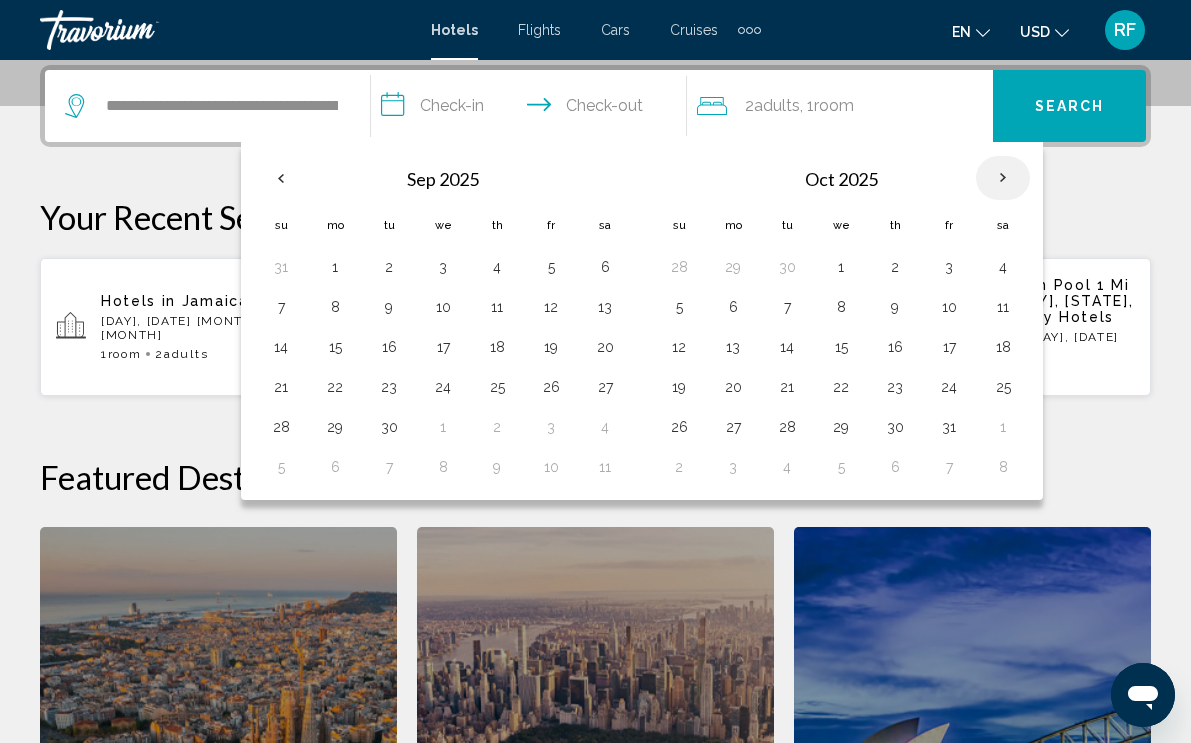 click at bounding box center [1003, 178] 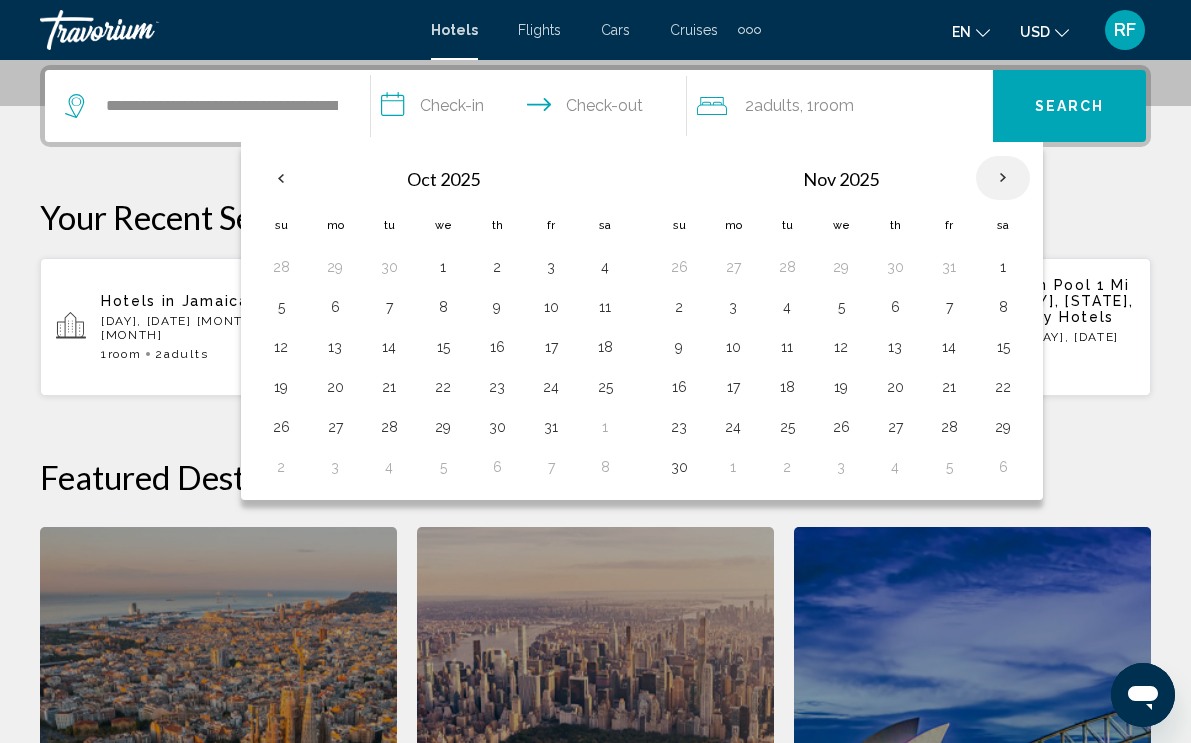 click at bounding box center [1003, 178] 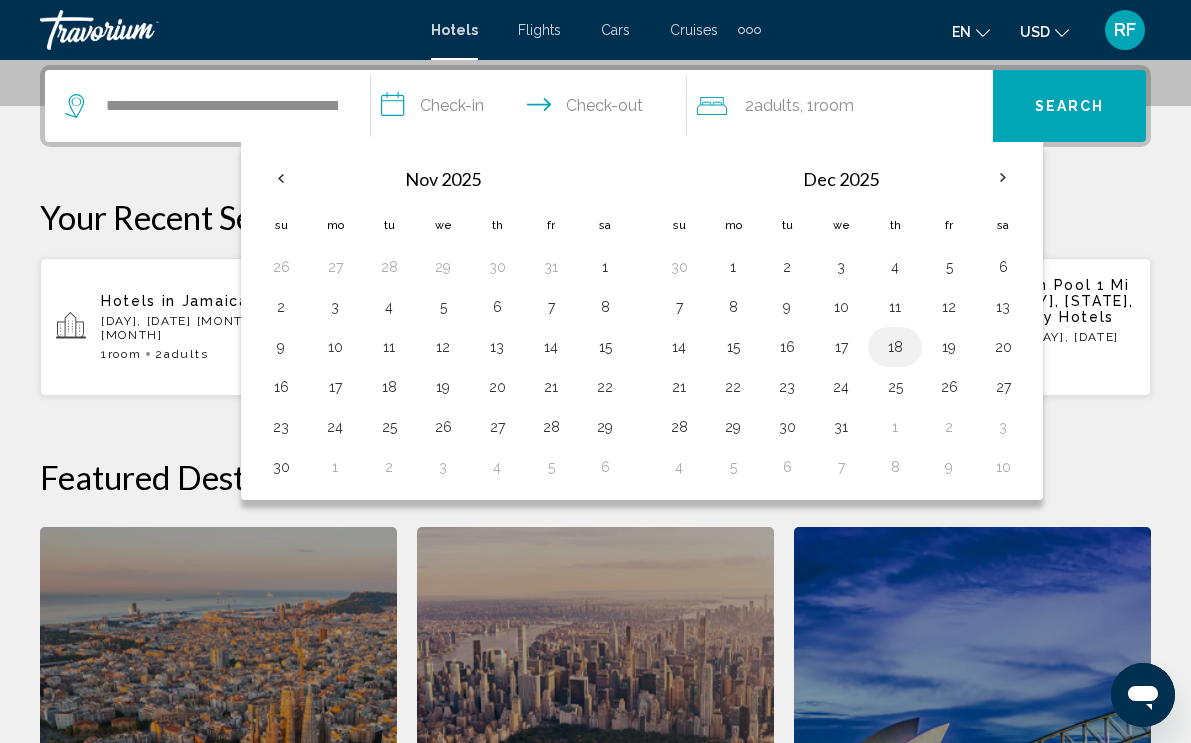 click on "18" at bounding box center [895, 347] 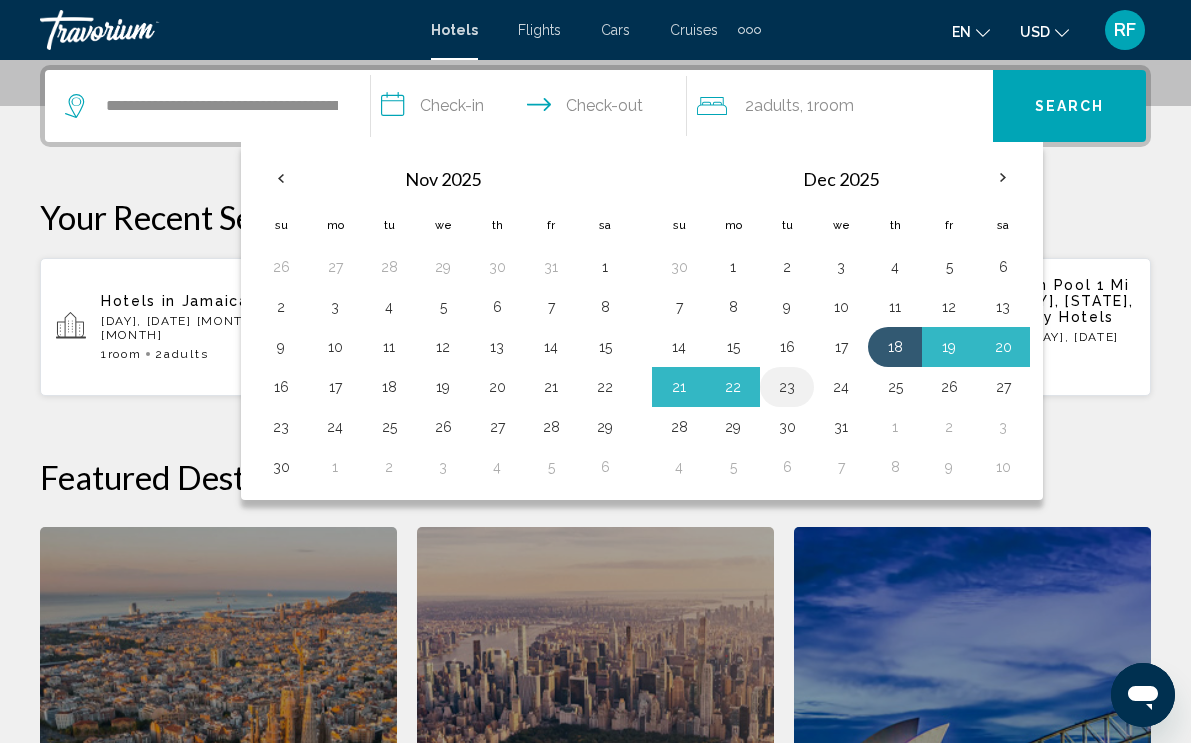 click on "23" at bounding box center (787, 387) 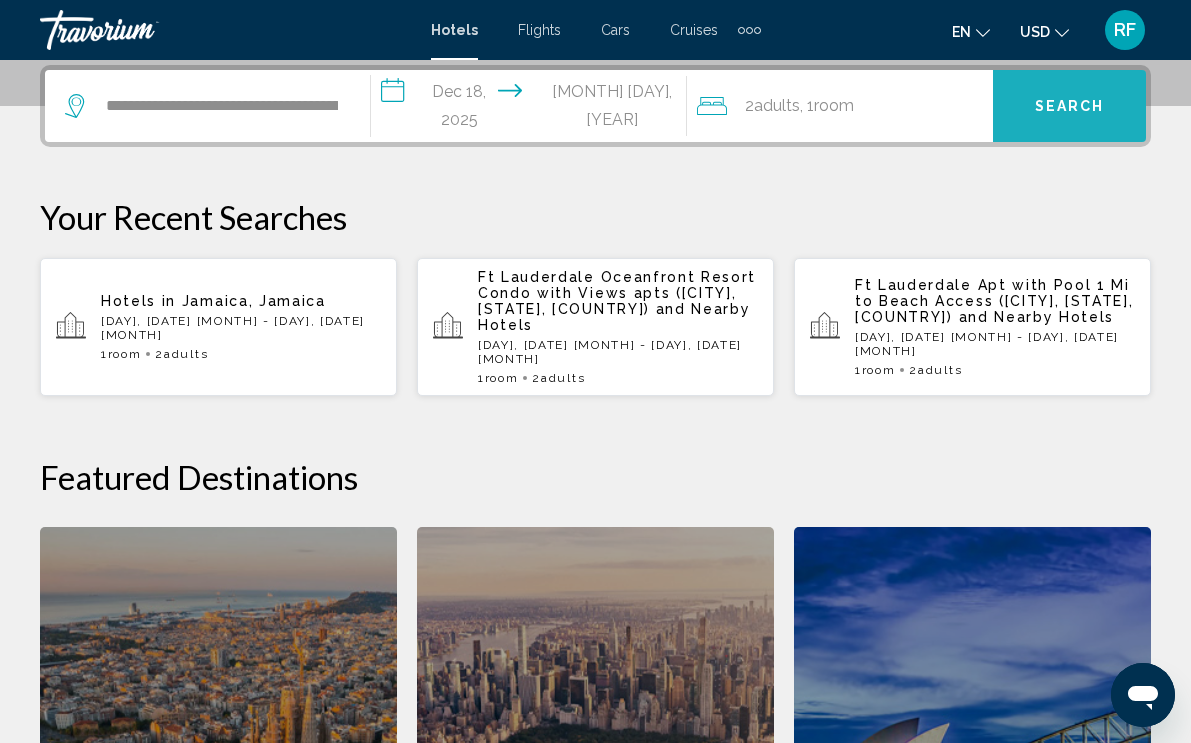 click on "Search" at bounding box center (1070, 107) 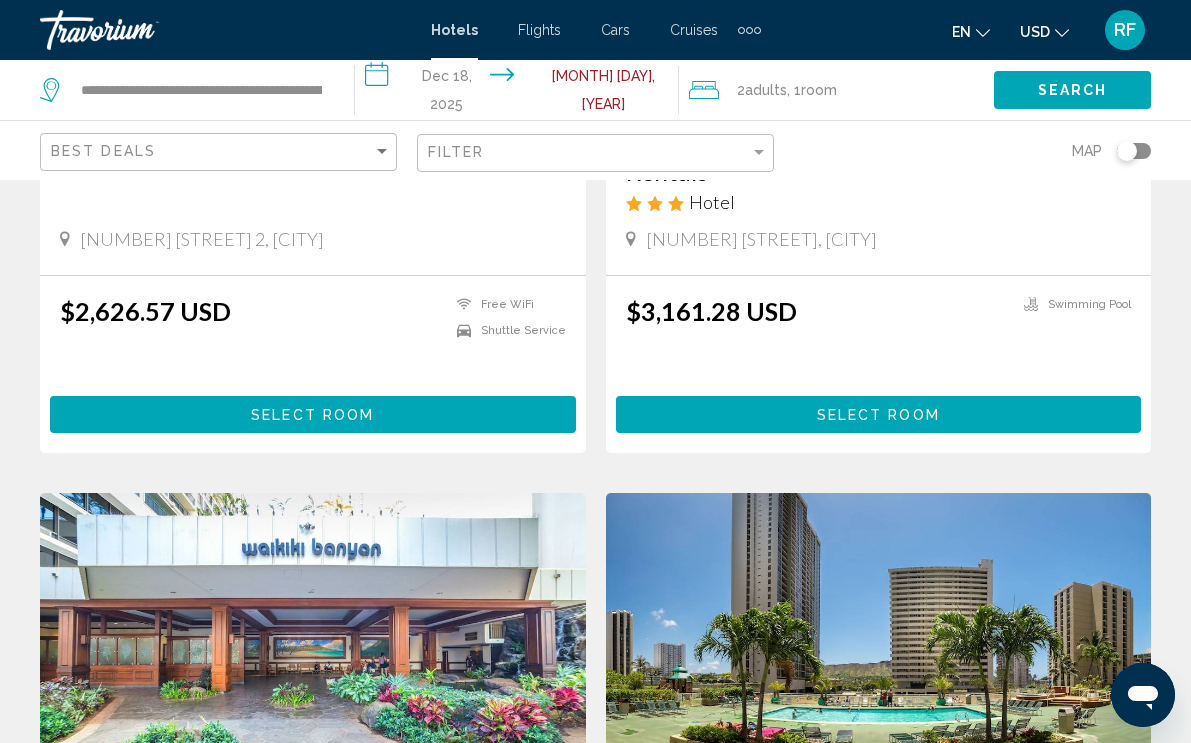 scroll, scrollTop: 0, scrollLeft: 0, axis: both 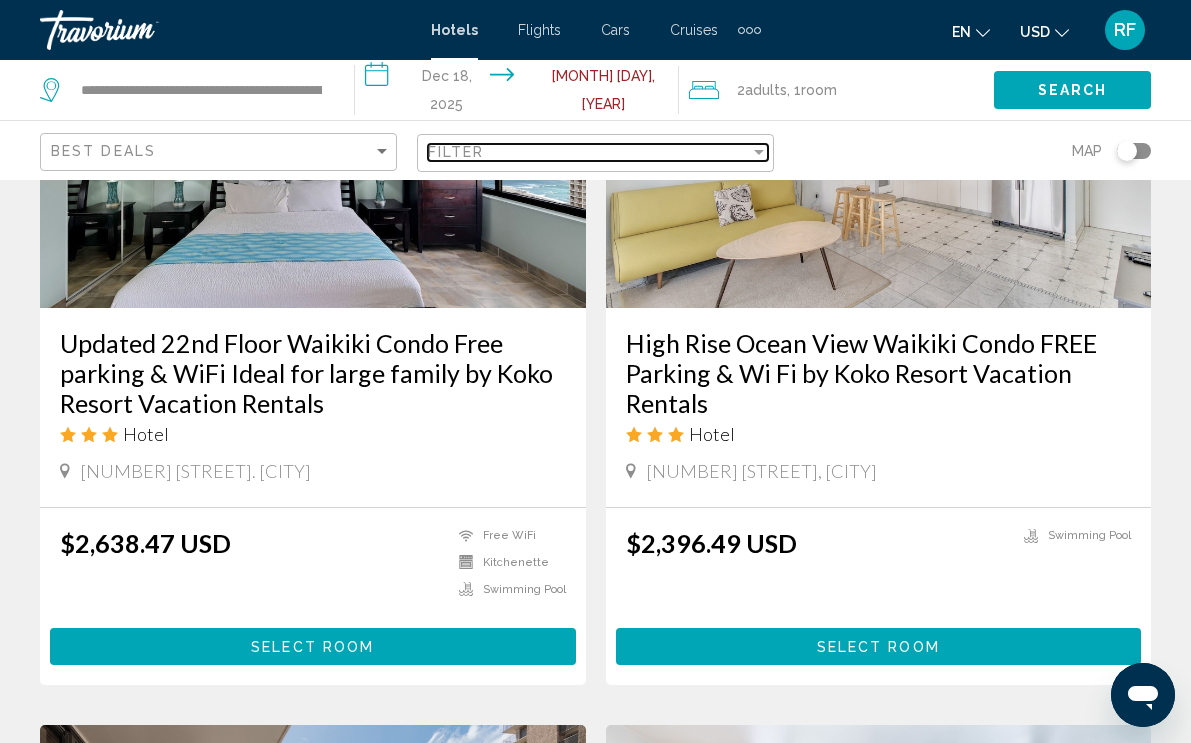 click at bounding box center (759, 152) 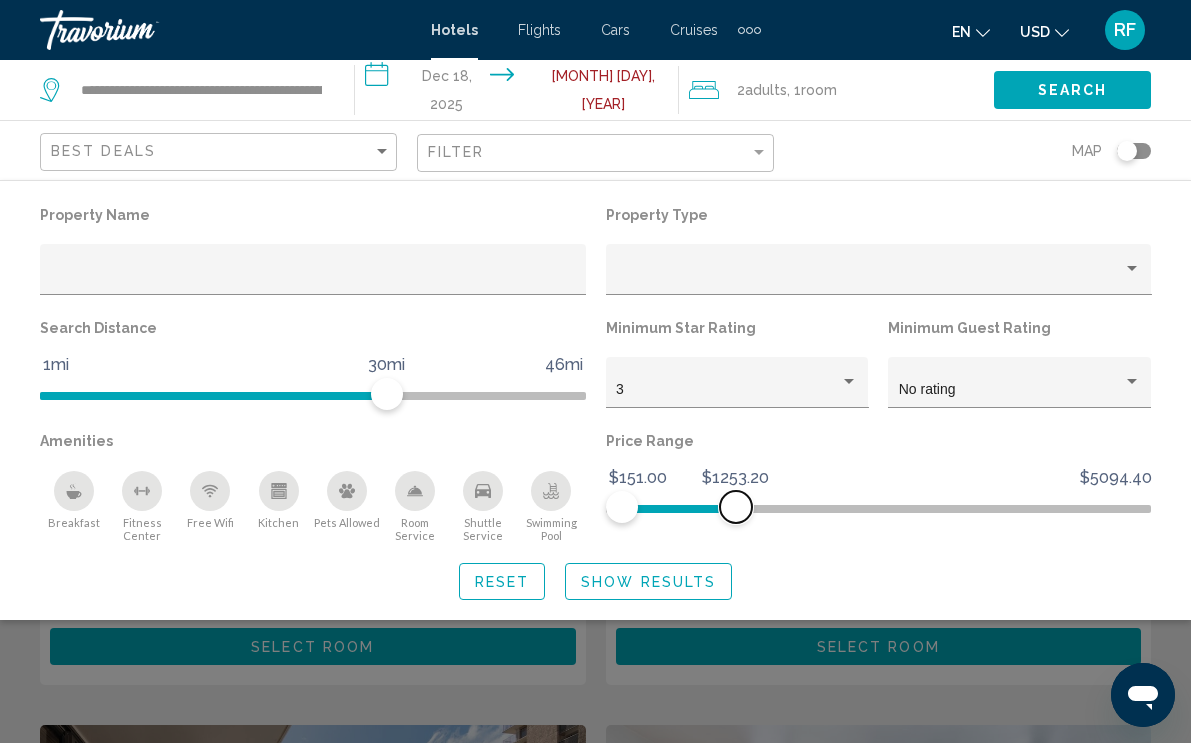 drag, startPoint x: 1132, startPoint y: 510, endPoint x: 736, endPoint y: 522, distance: 396.18176 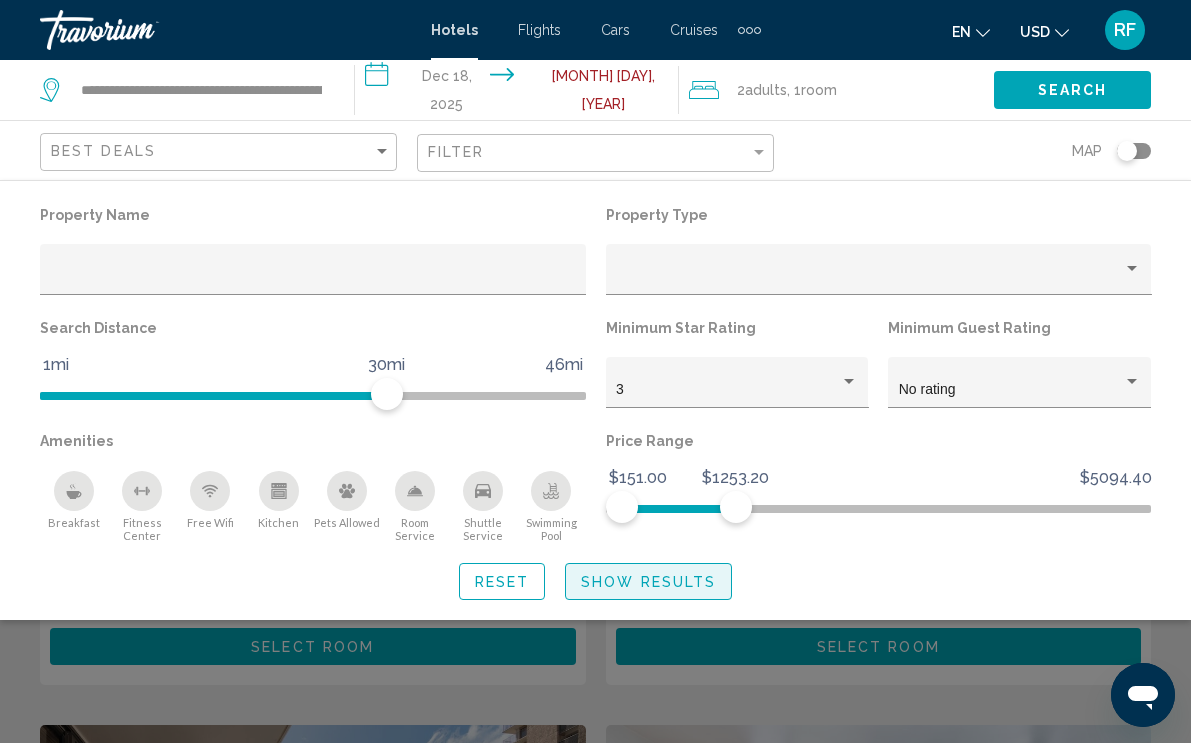 click on "Show Results" 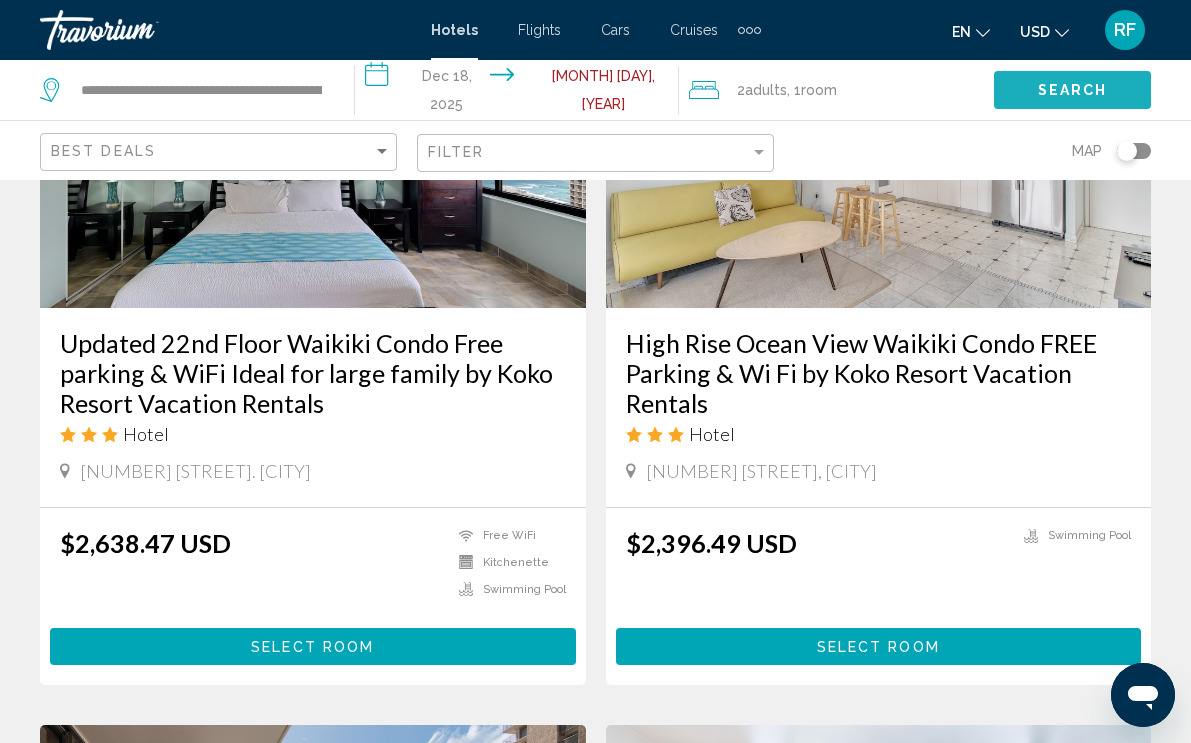 click on "Search" 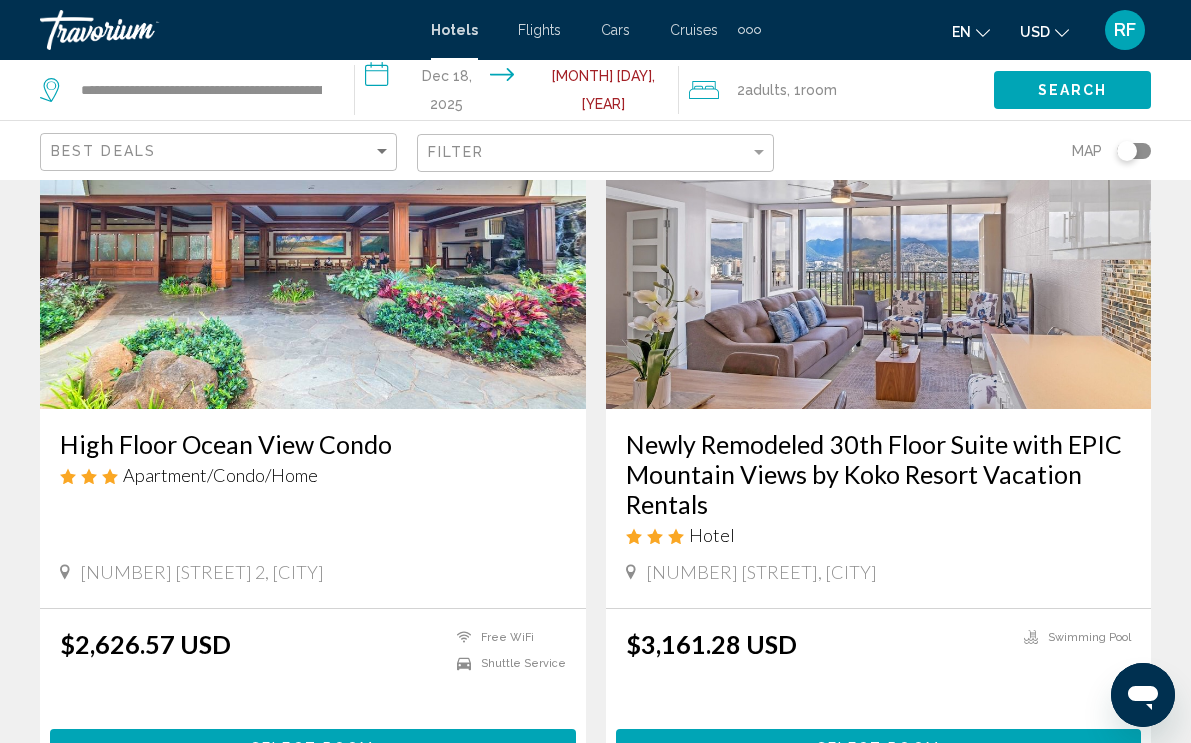 scroll, scrollTop: 0, scrollLeft: 0, axis: both 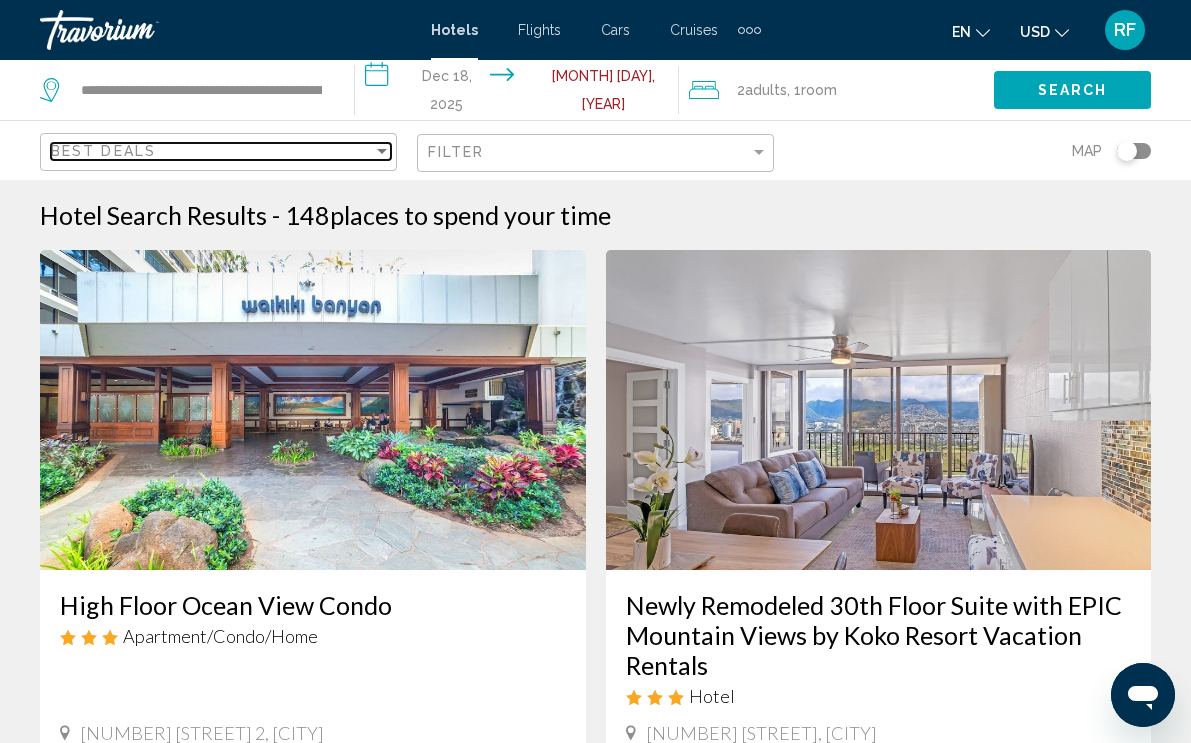 click at bounding box center (382, 151) 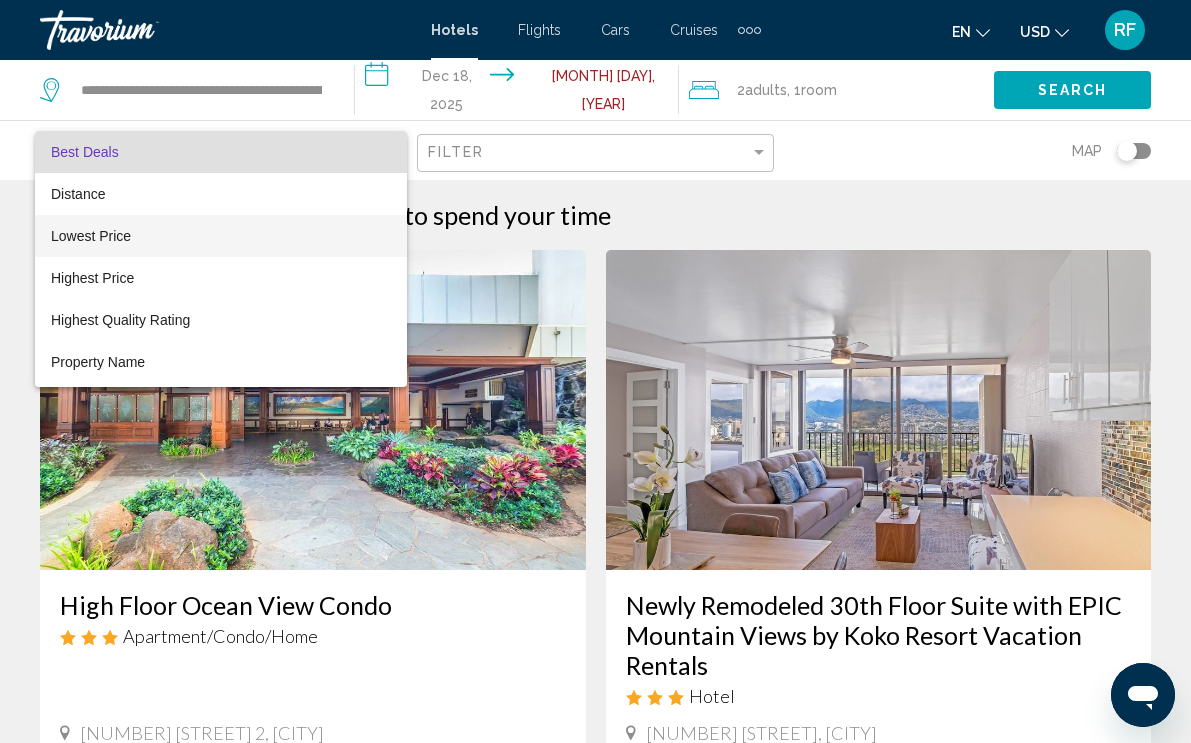 click on "Lowest Price" at bounding box center [221, 236] 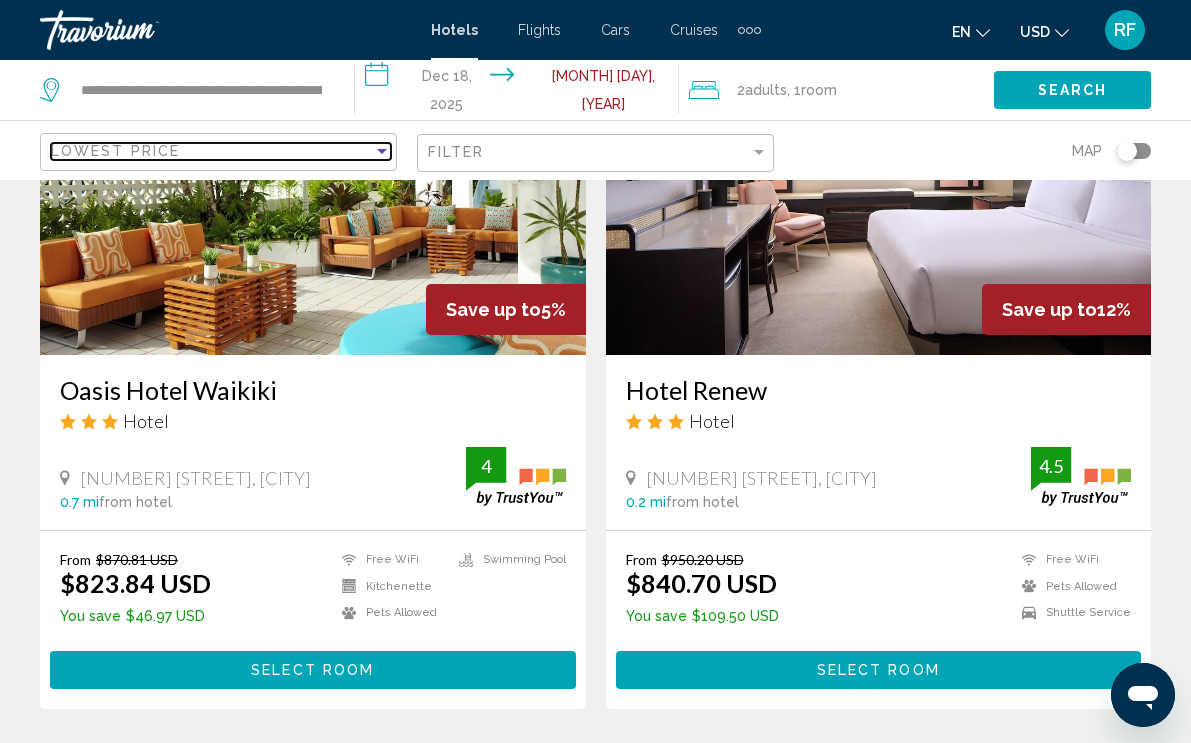 scroll, scrollTop: 948, scrollLeft: 0, axis: vertical 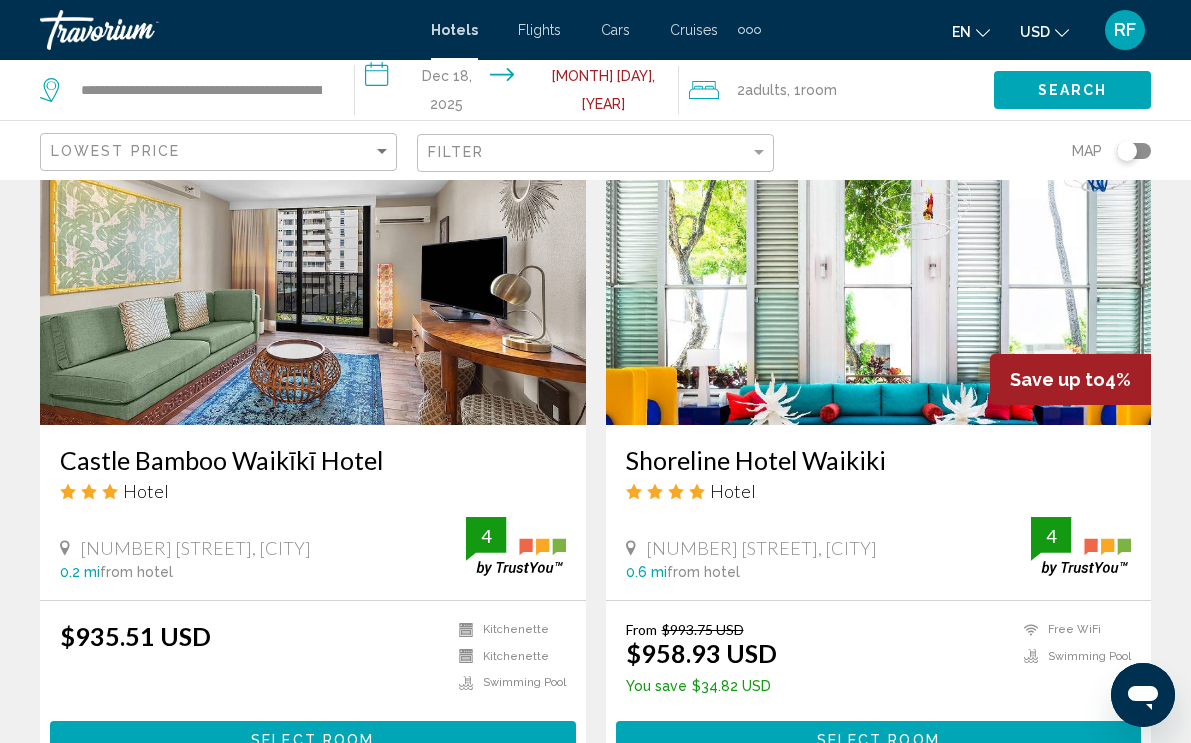 click on "Cruises" at bounding box center [694, 30] 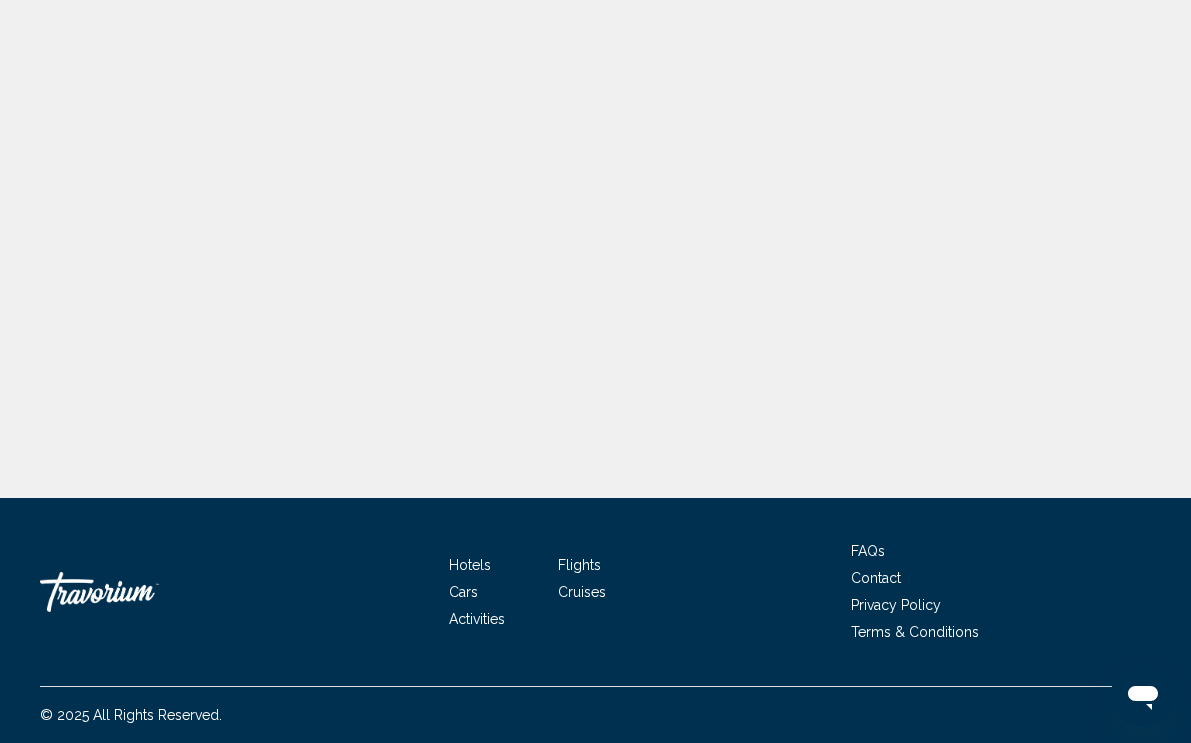 scroll, scrollTop: 0, scrollLeft: 0, axis: both 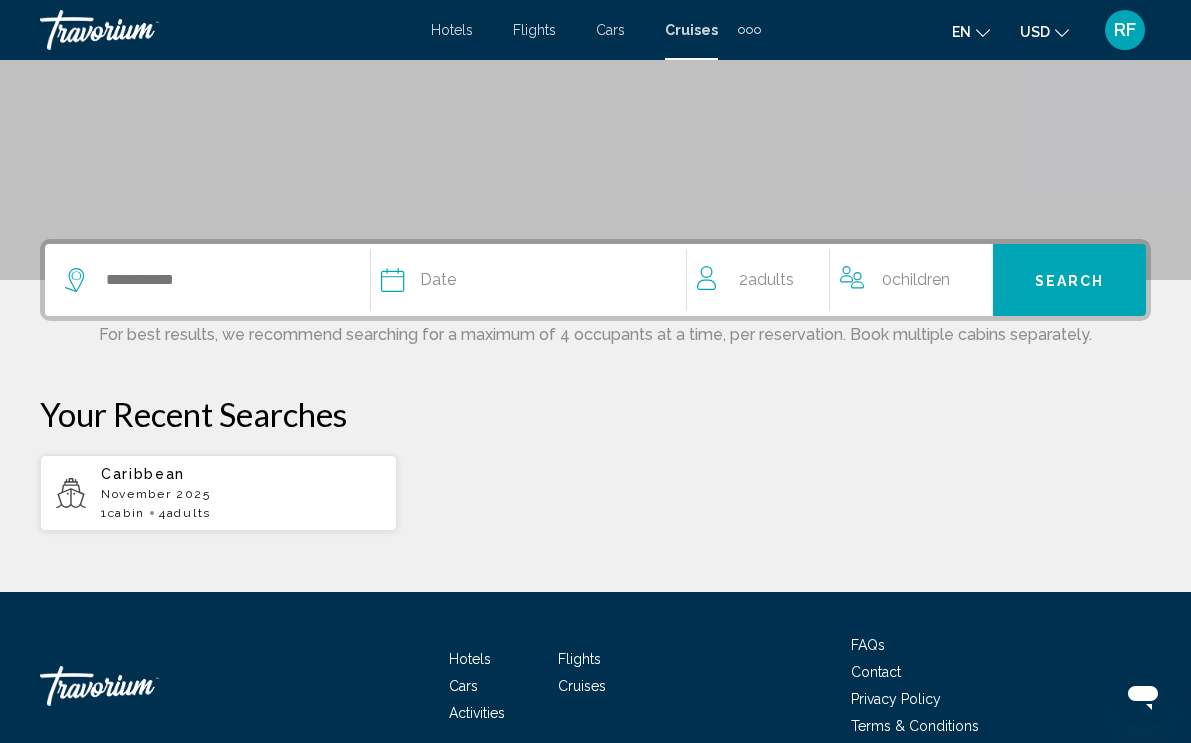 click on "cabin" at bounding box center [126, 513] 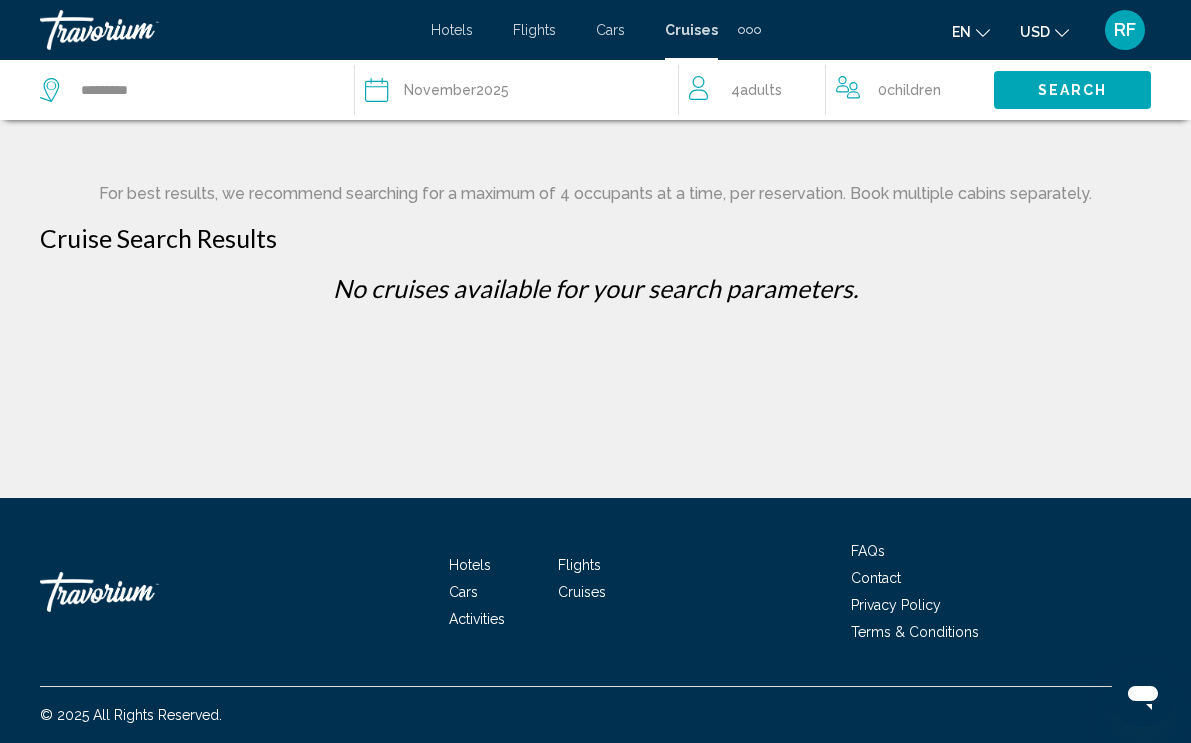 scroll, scrollTop: 0, scrollLeft: 0, axis: both 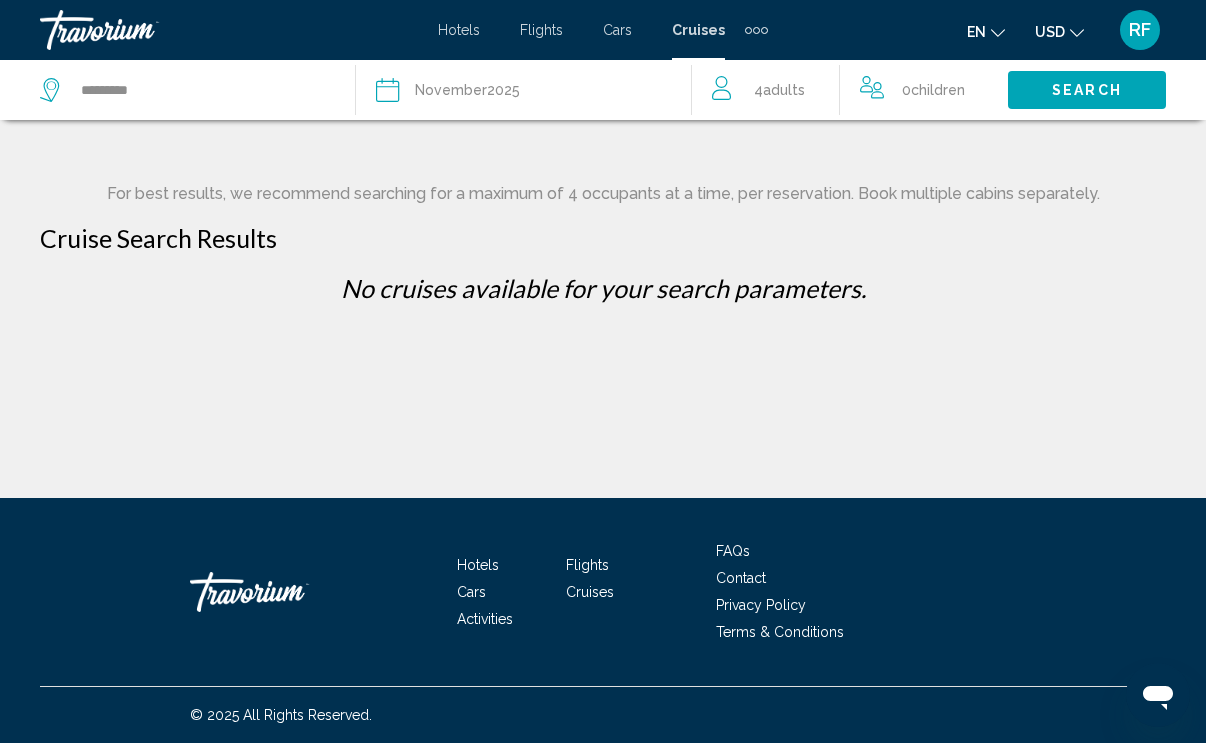 click on "Adults" 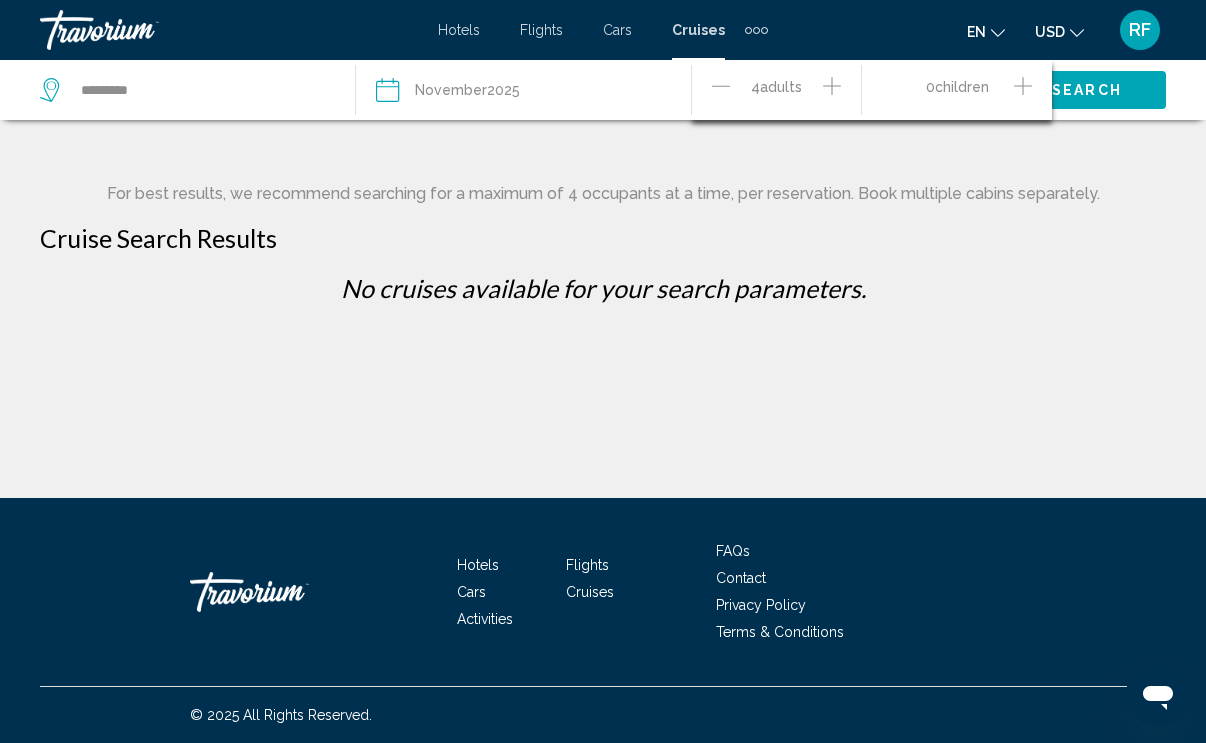 click 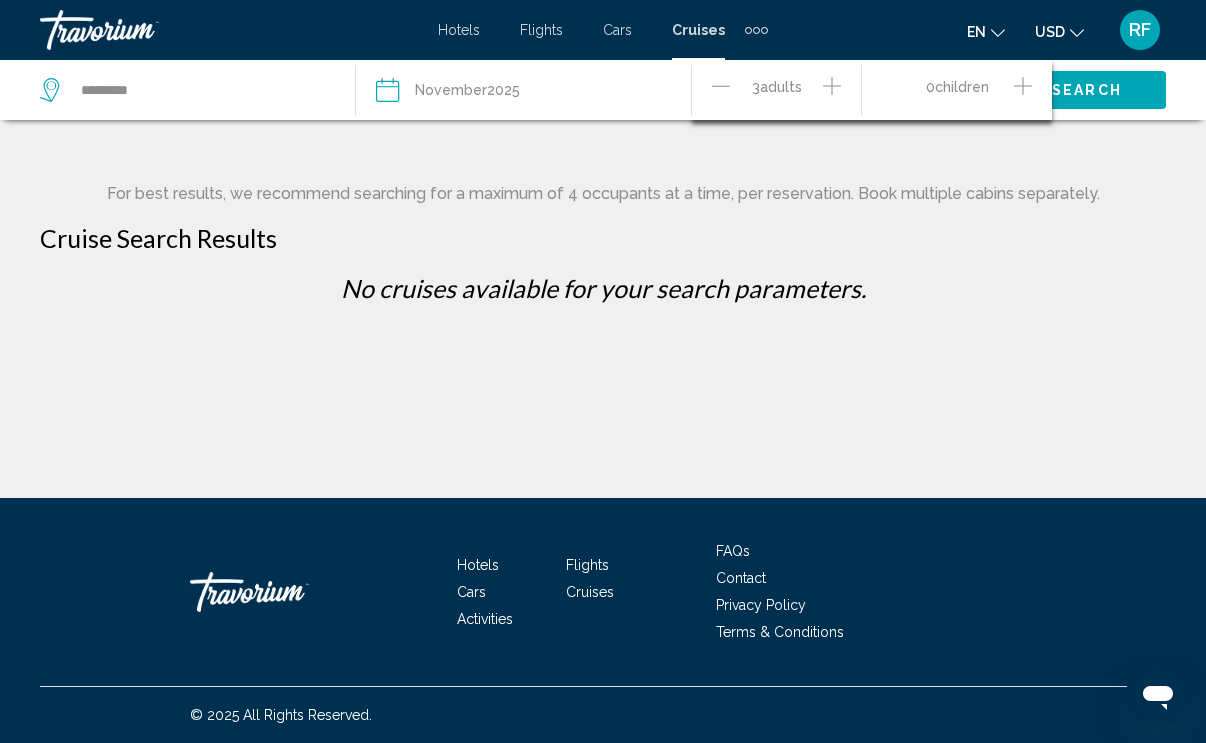 click 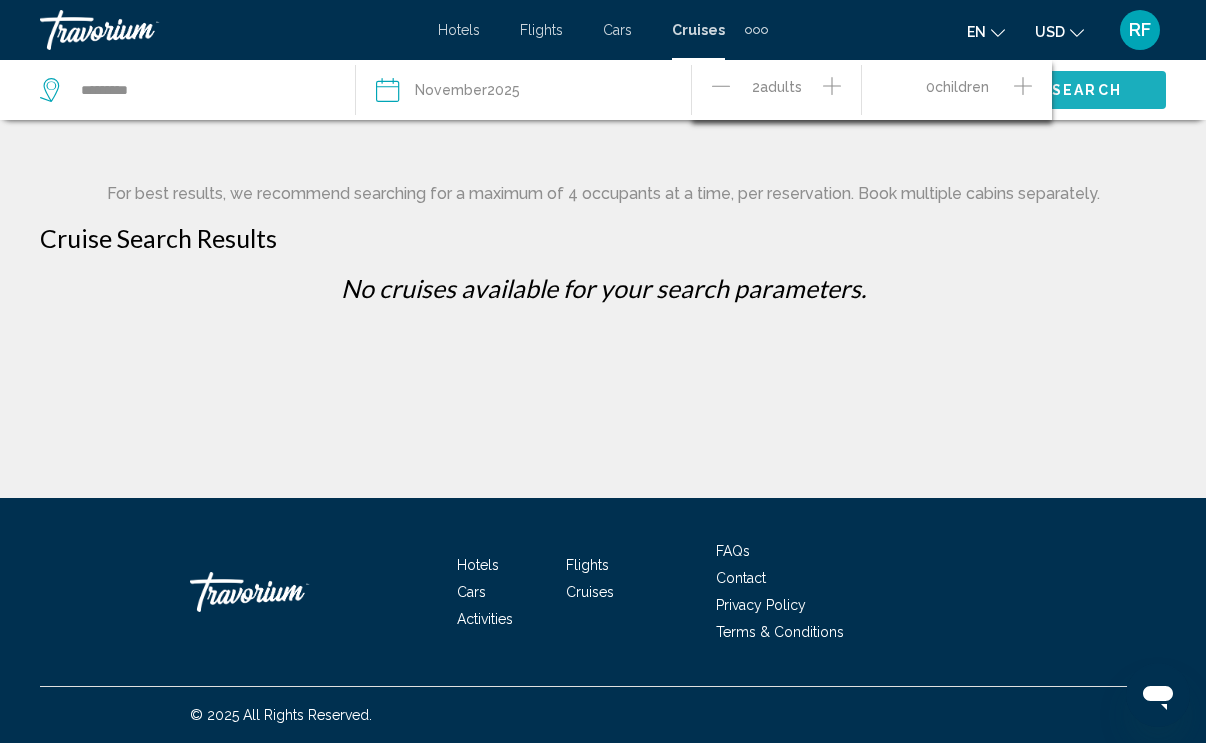 click on "Search" 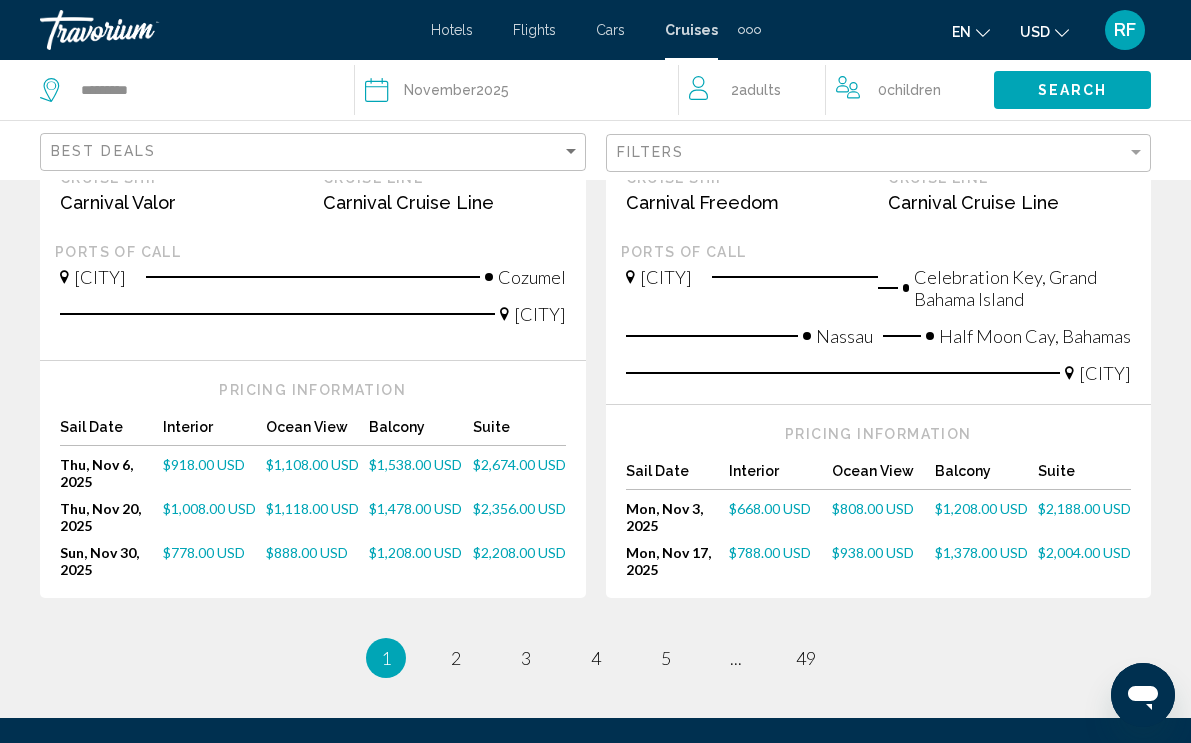 scroll, scrollTop: 2395, scrollLeft: 0, axis: vertical 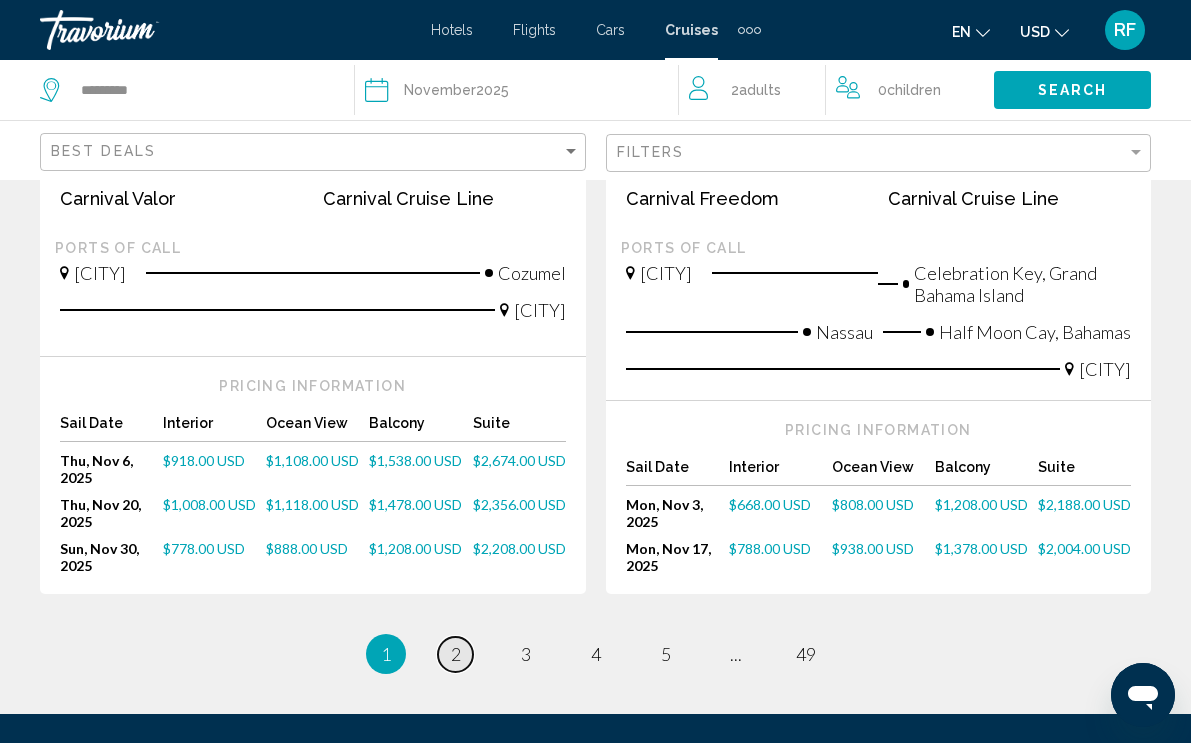click on "2" at bounding box center [456, 654] 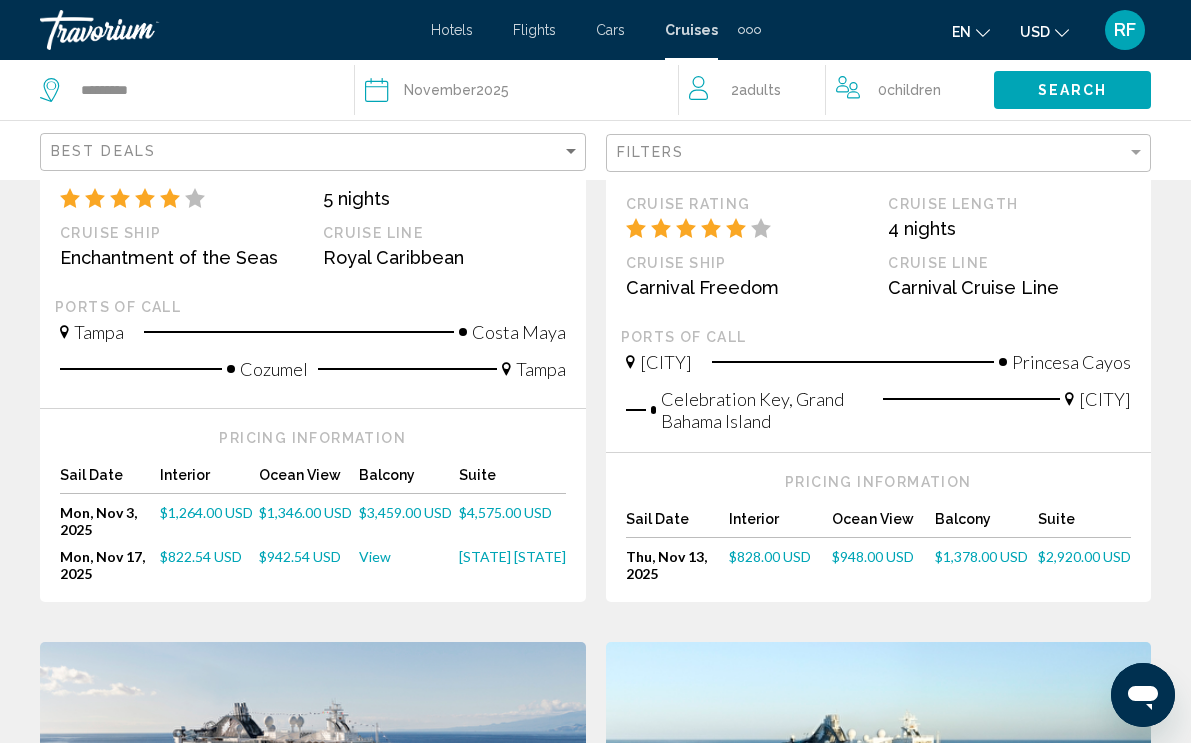 scroll, scrollTop: 0, scrollLeft: 0, axis: both 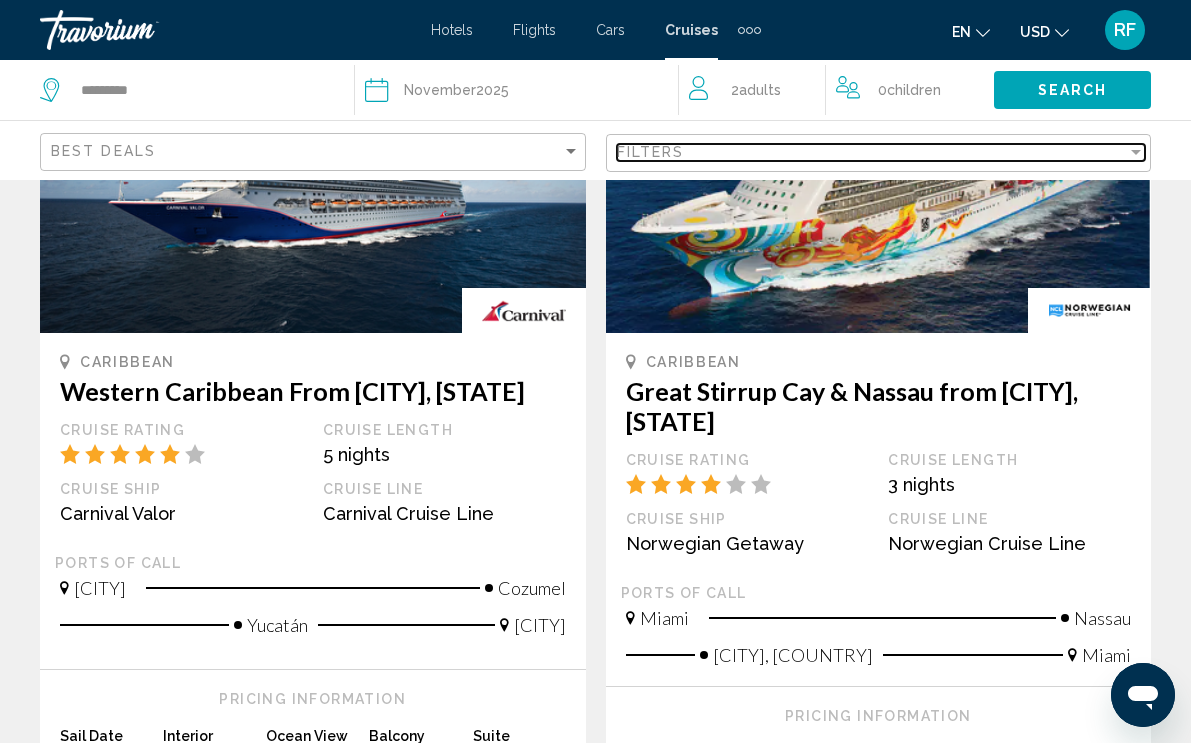 click at bounding box center [1136, 152] 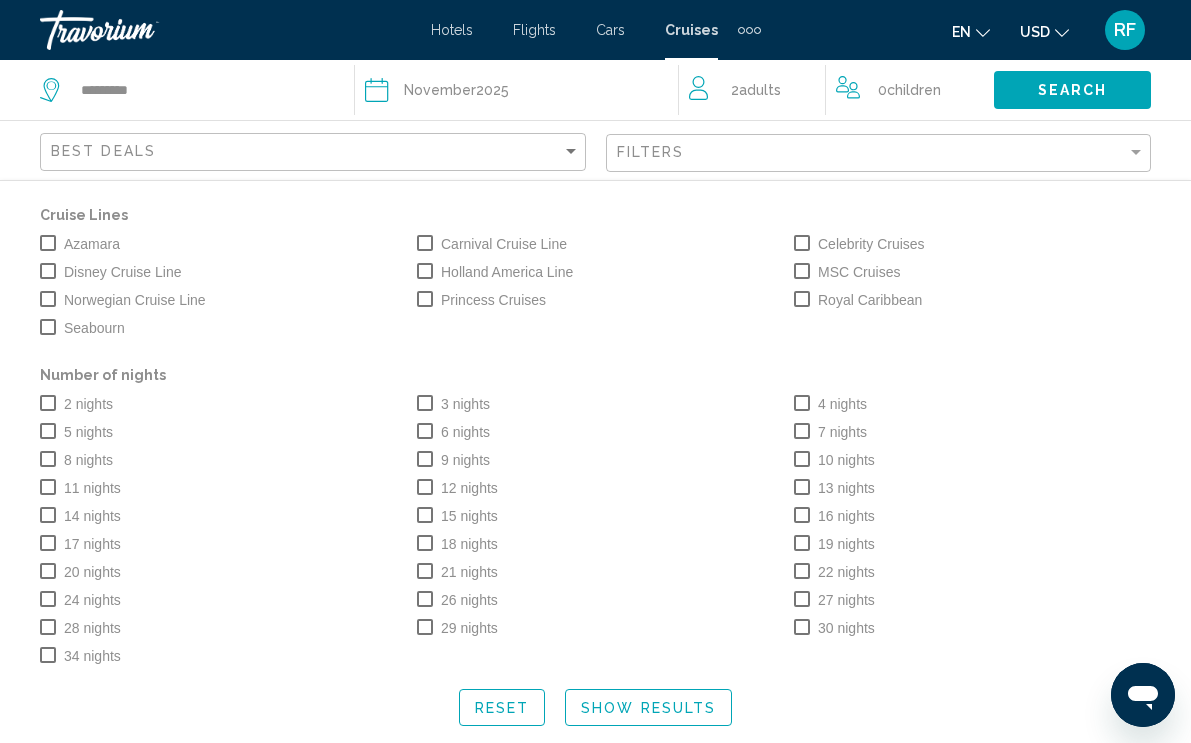 click on "en
English Español Français Italiano Português русский USD
USD ($) MXN (Mex$) CAD (Can$) GBP (£) EUR (€) AUD (A$) NZD (NZ$) CNY (CN¥)" 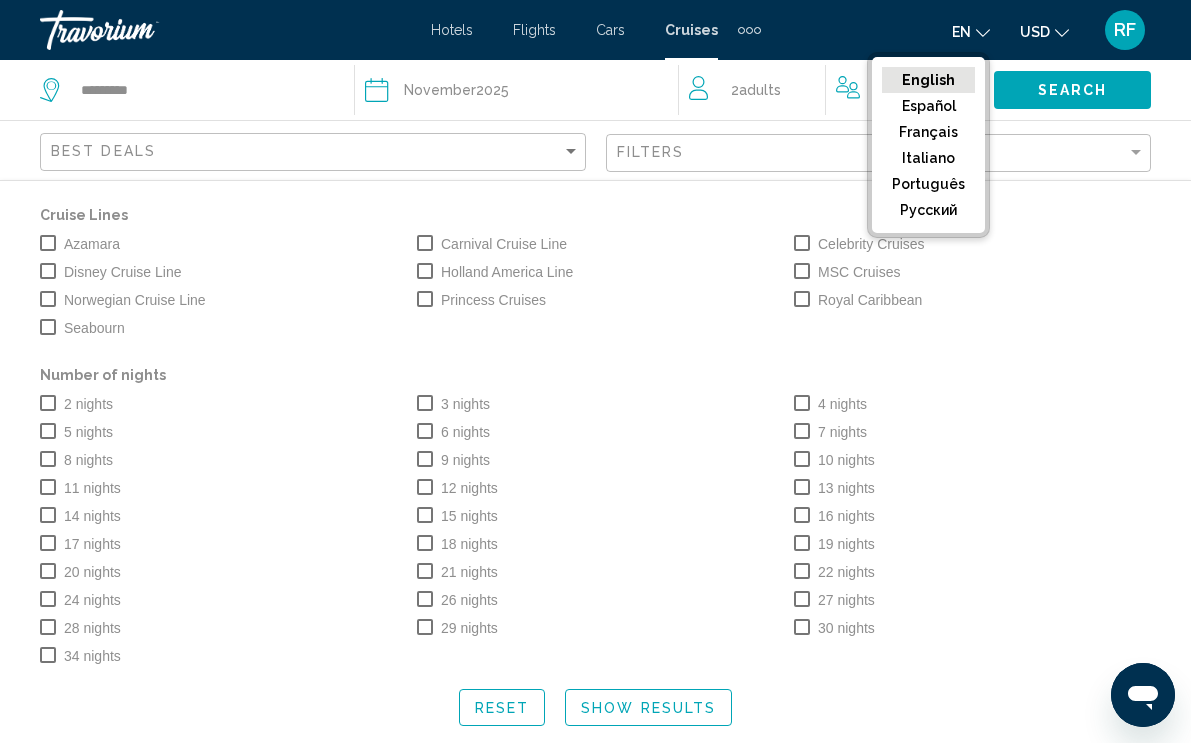 click on "English" 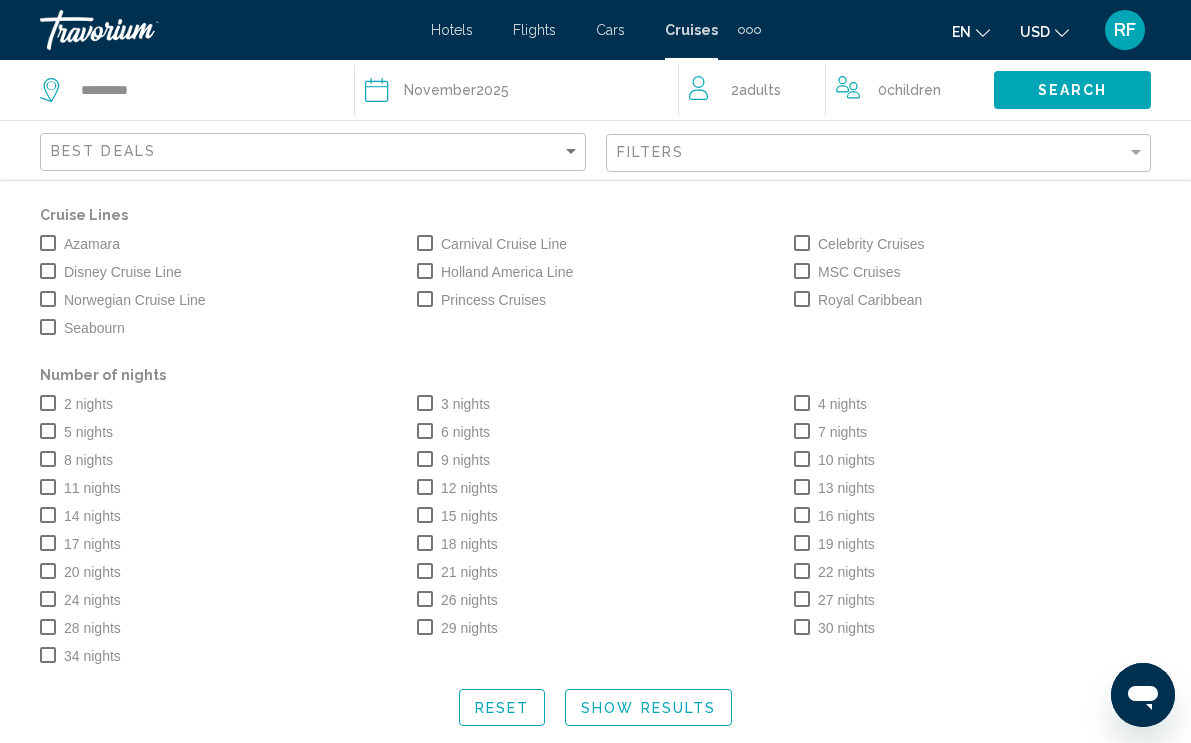 click at bounding box center [425, 243] 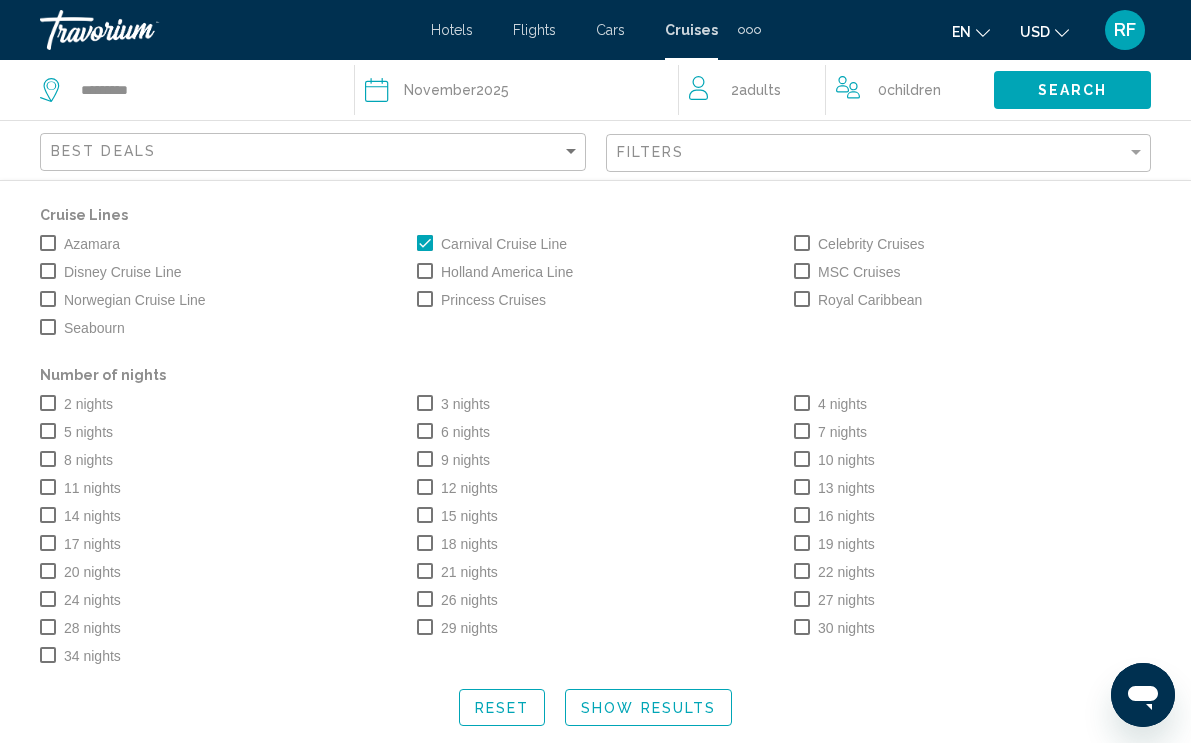 click at bounding box center [802, 243] 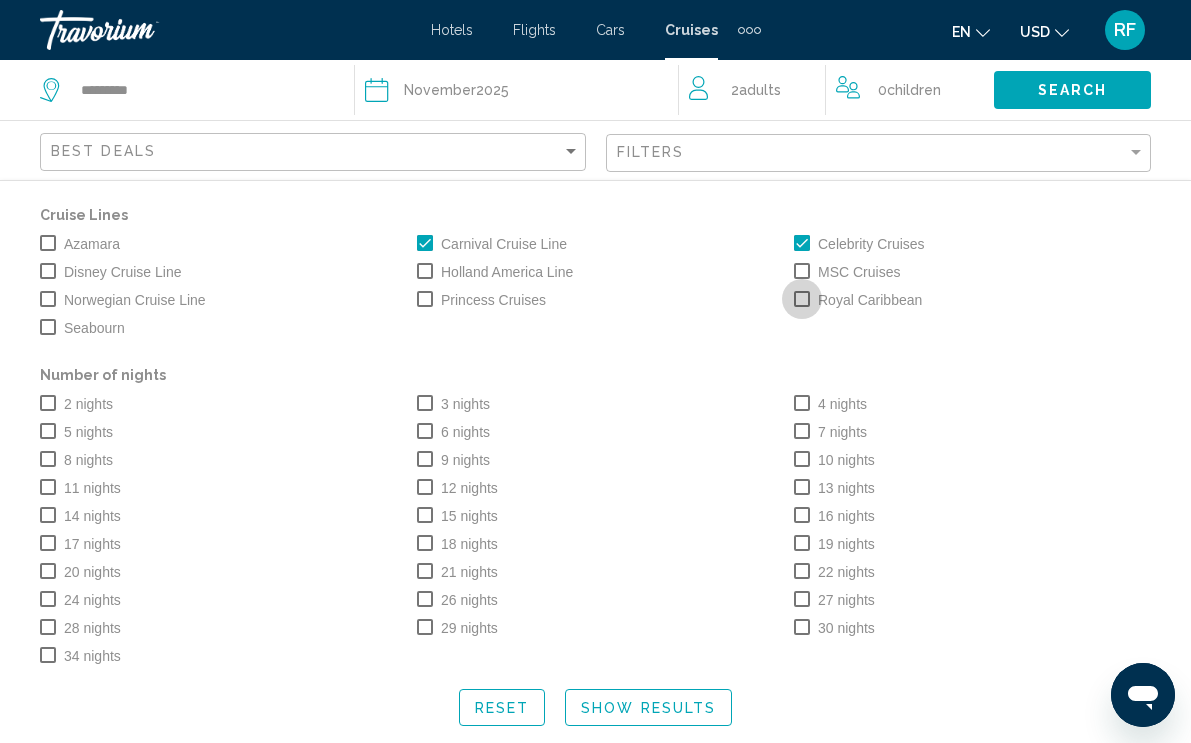 click at bounding box center (802, 299) 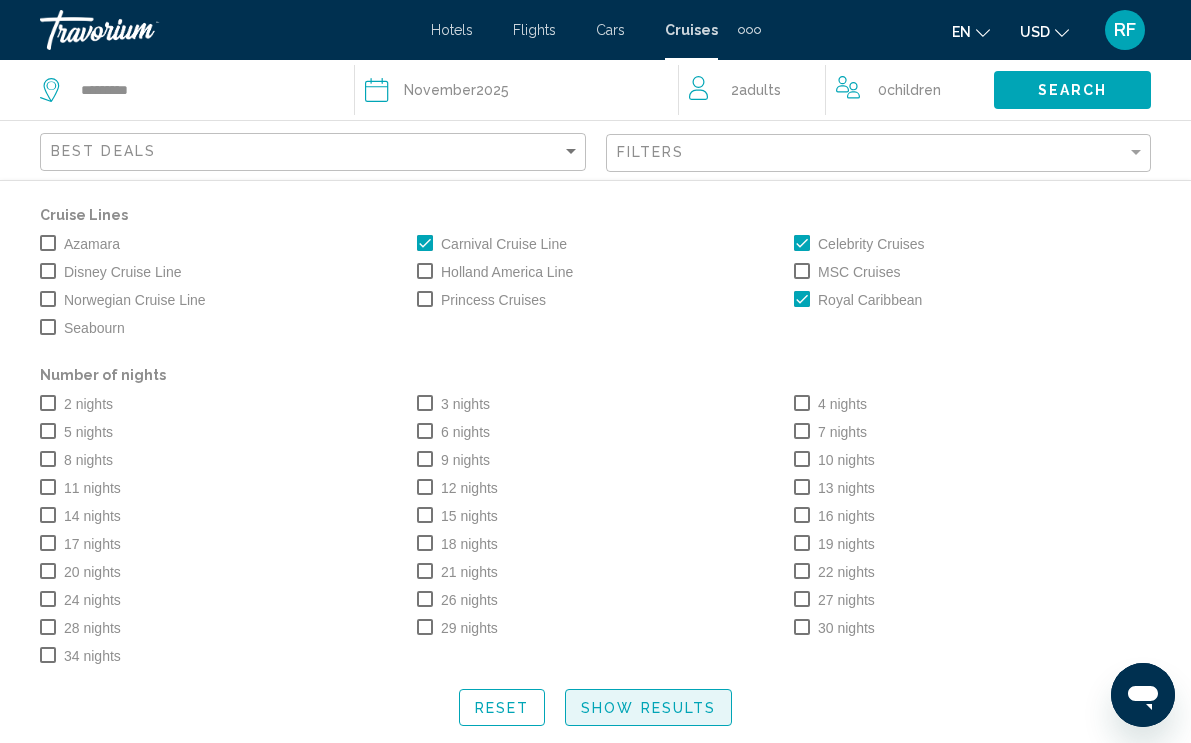 click on "Show Results" 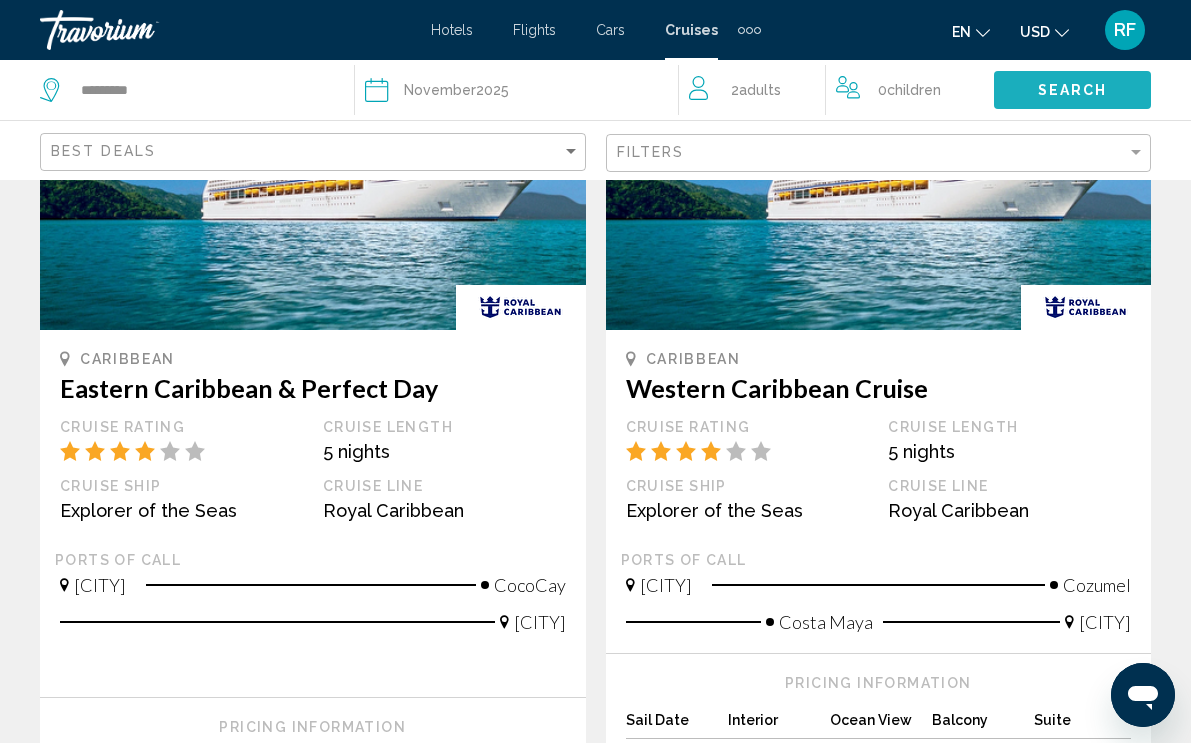 click on "Search" 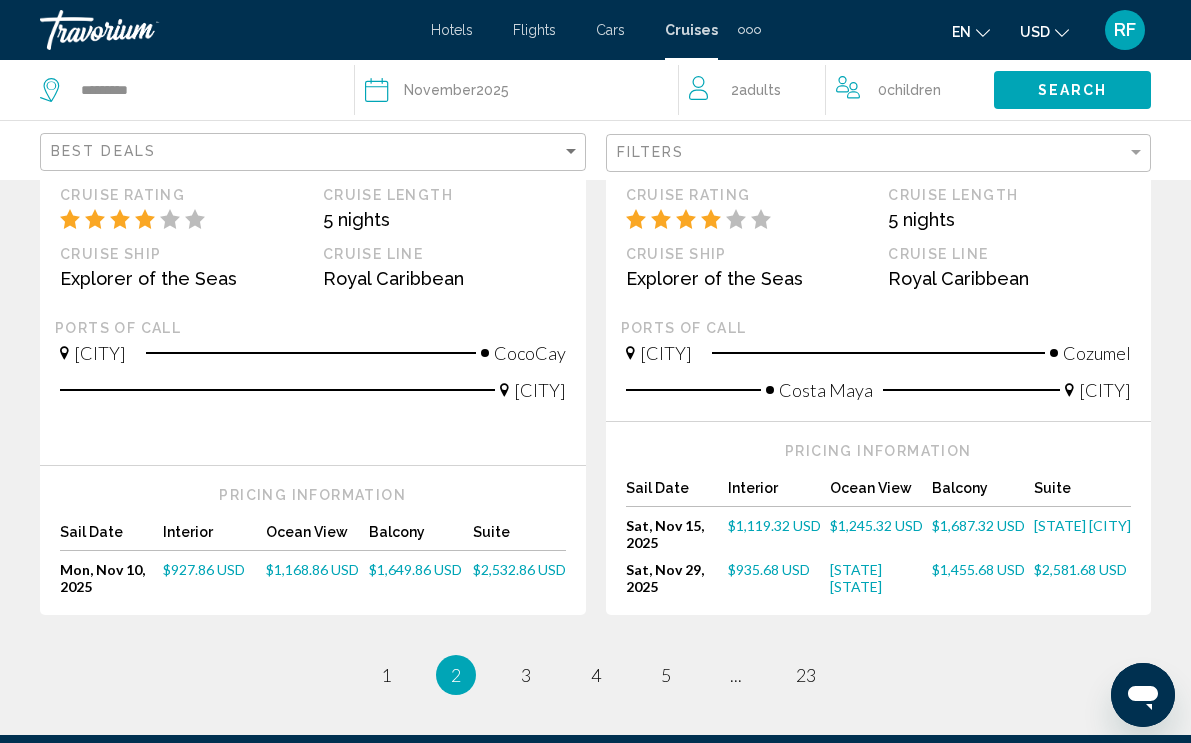scroll, scrollTop: 2351, scrollLeft: 0, axis: vertical 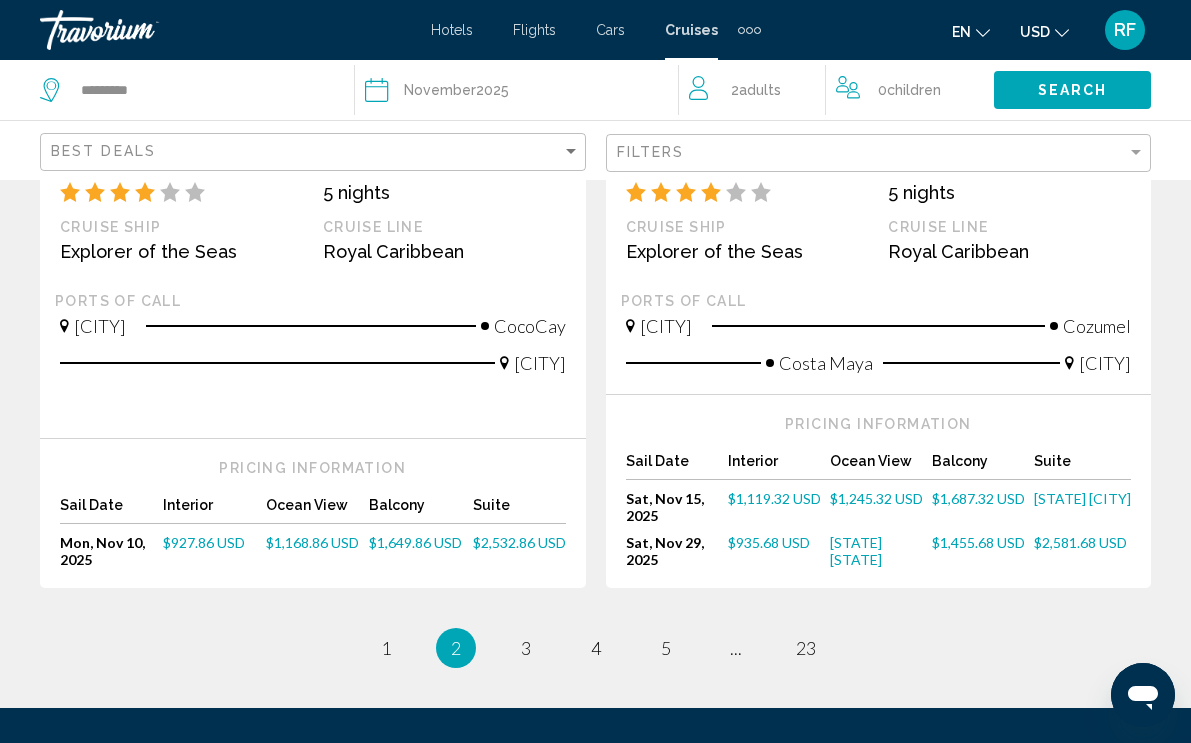 click on "Hotels" at bounding box center [452, 30] 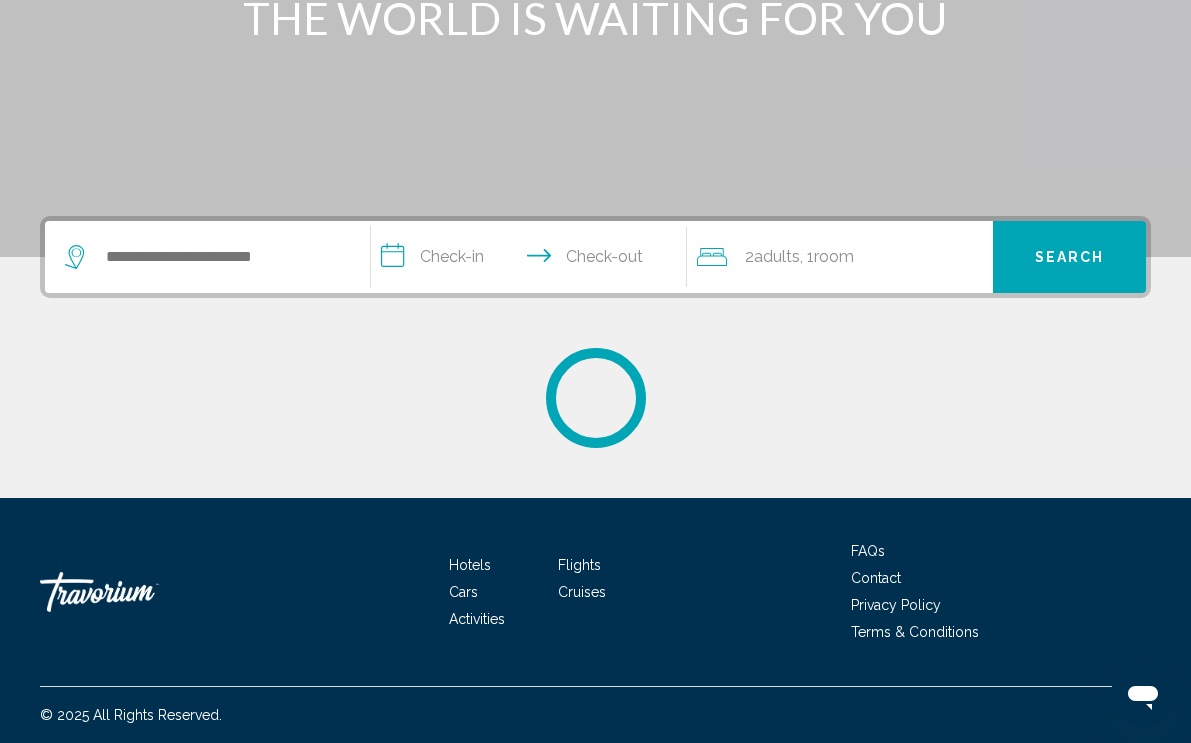 scroll, scrollTop: 0, scrollLeft: 0, axis: both 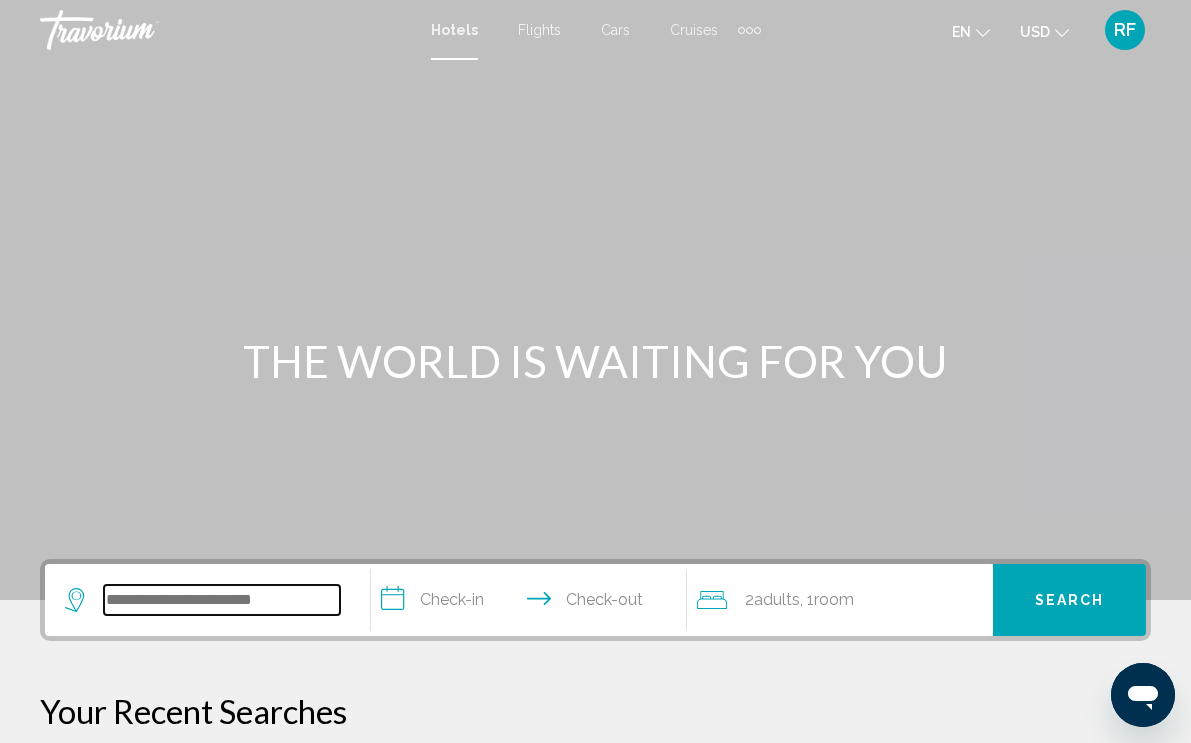 click at bounding box center (222, 600) 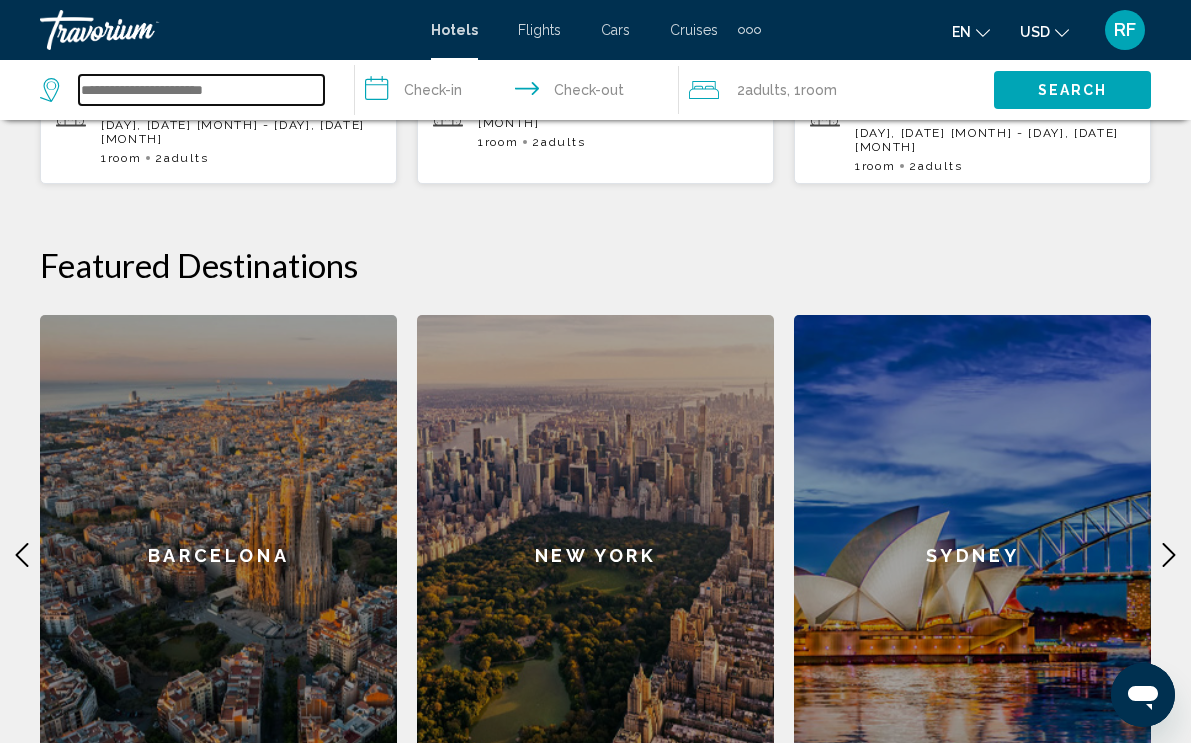 scroll, scrollTop: 793, scrollLeft: 0, axis: vertical 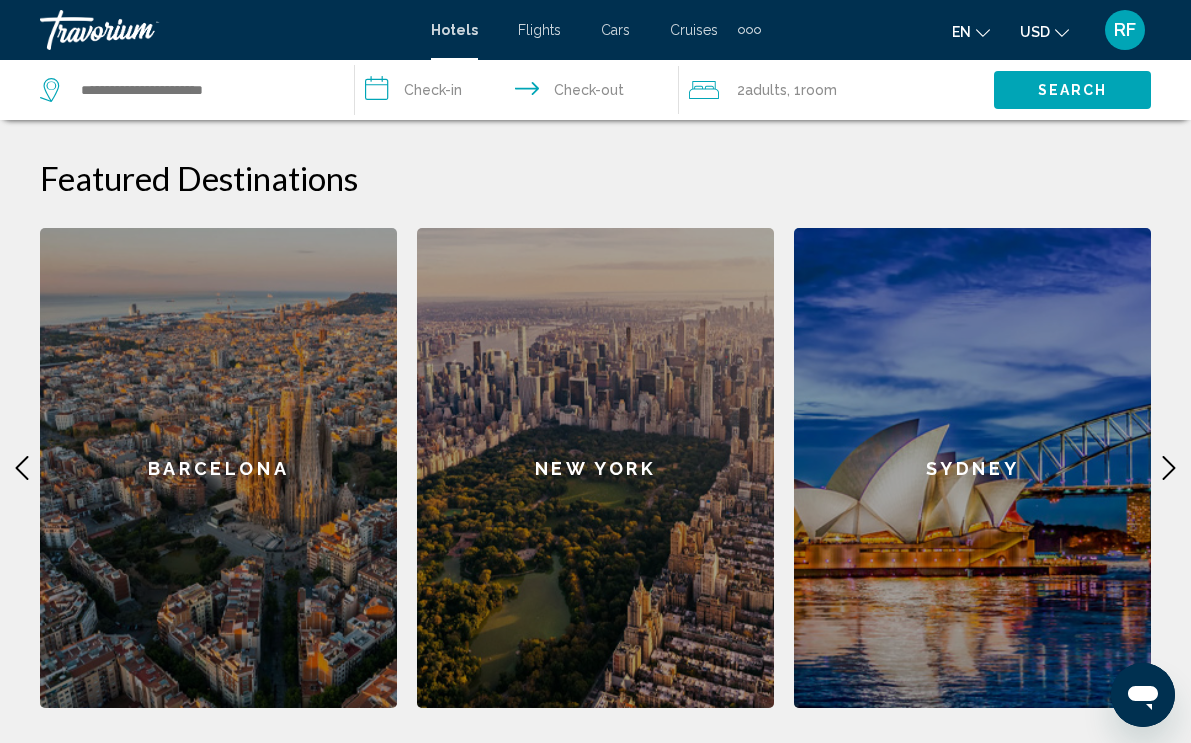 click 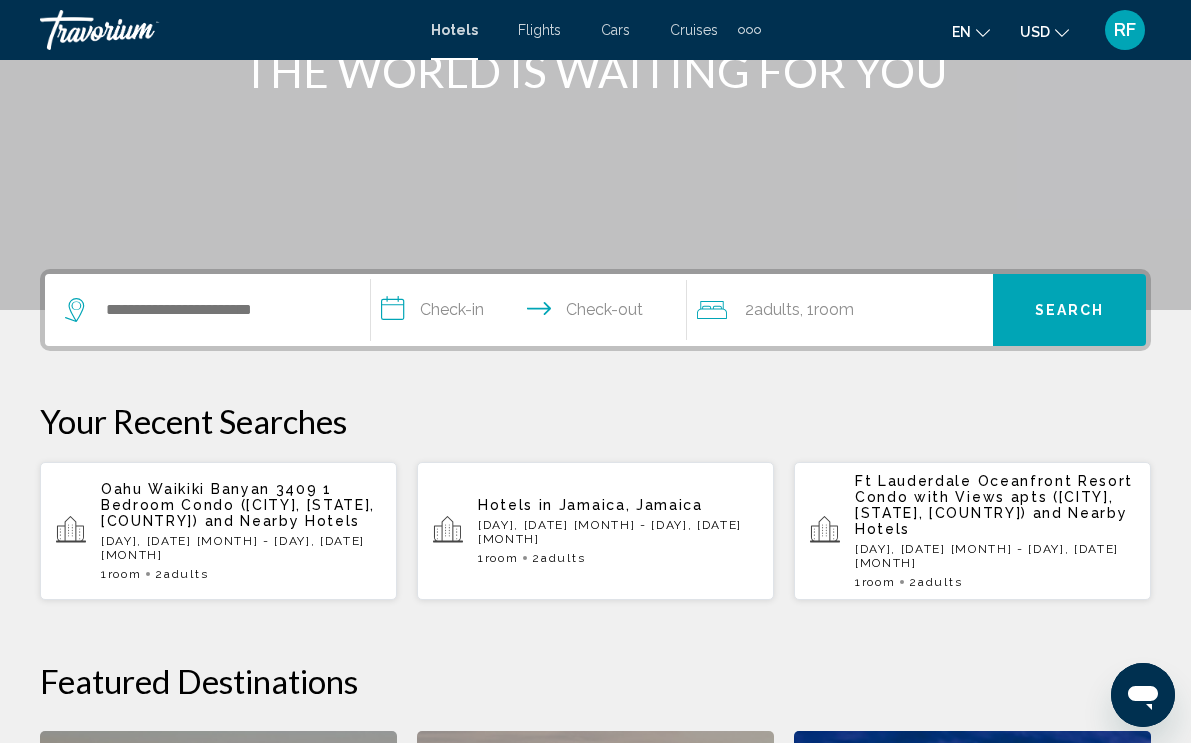 scroll, scrollTop: 247, scrollLeft: 0, axis: vertical 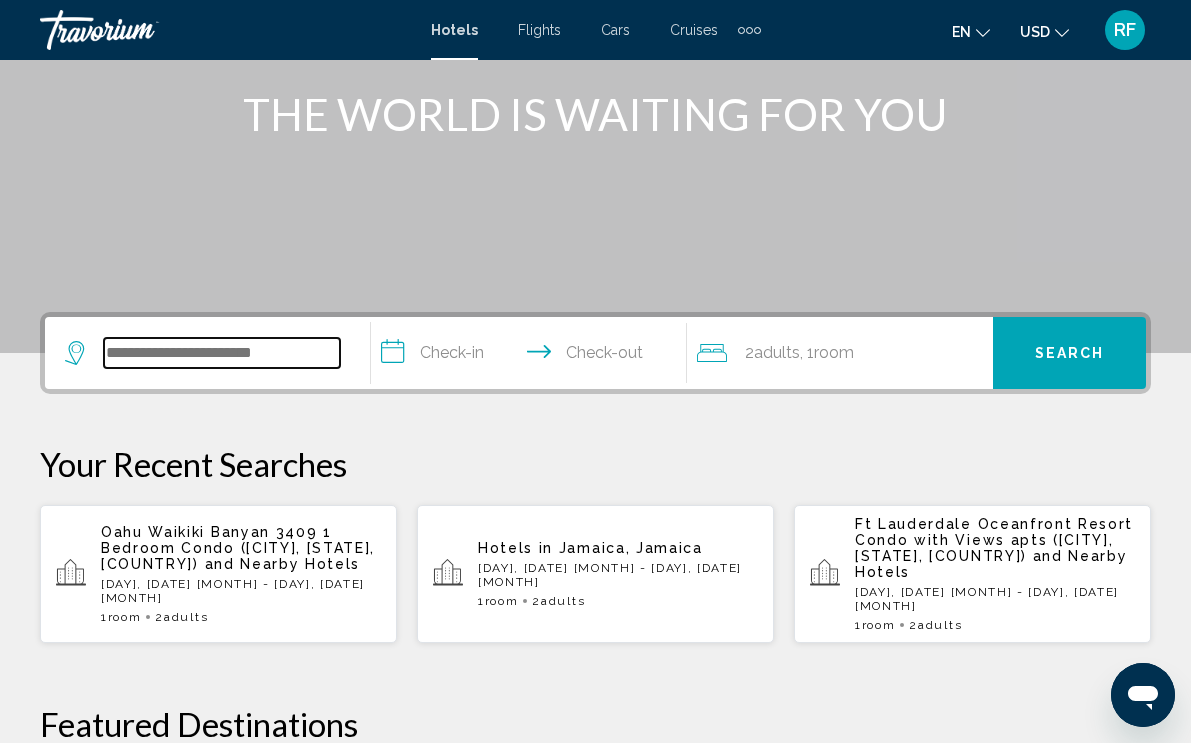 click at bounding box center [222, 353] 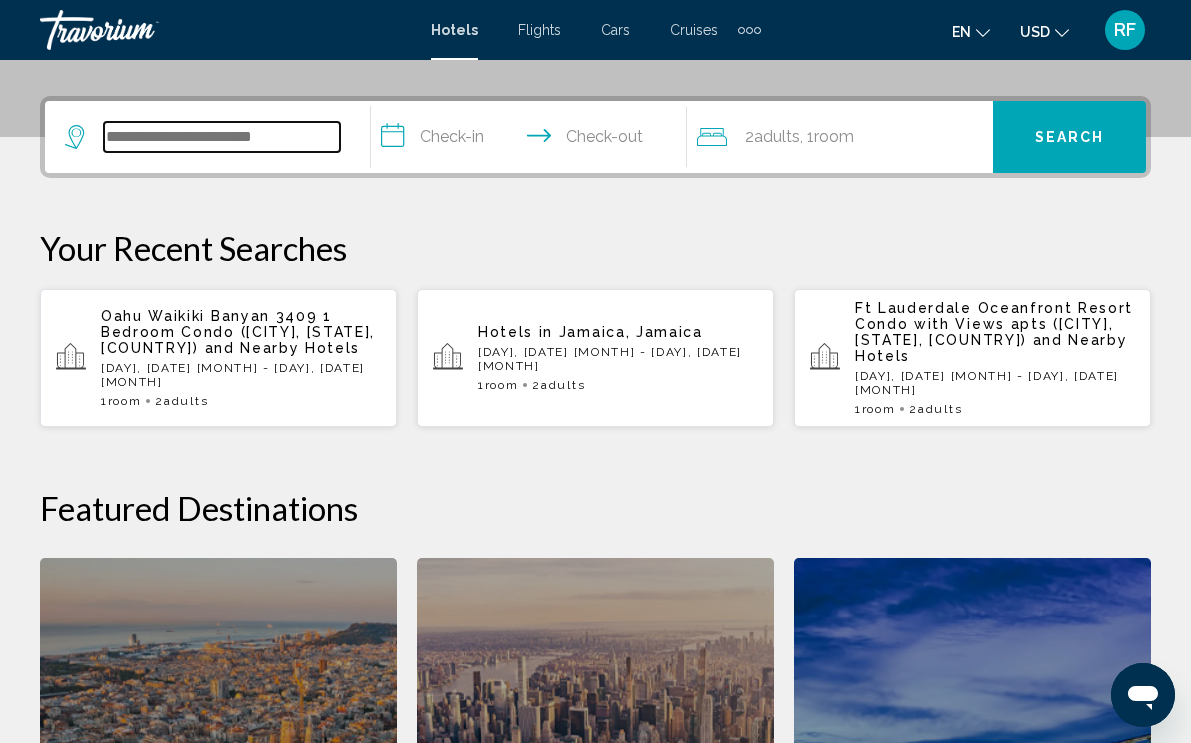 scroll, scrollTop: 494, scrollLeft: 0, axis: vertical 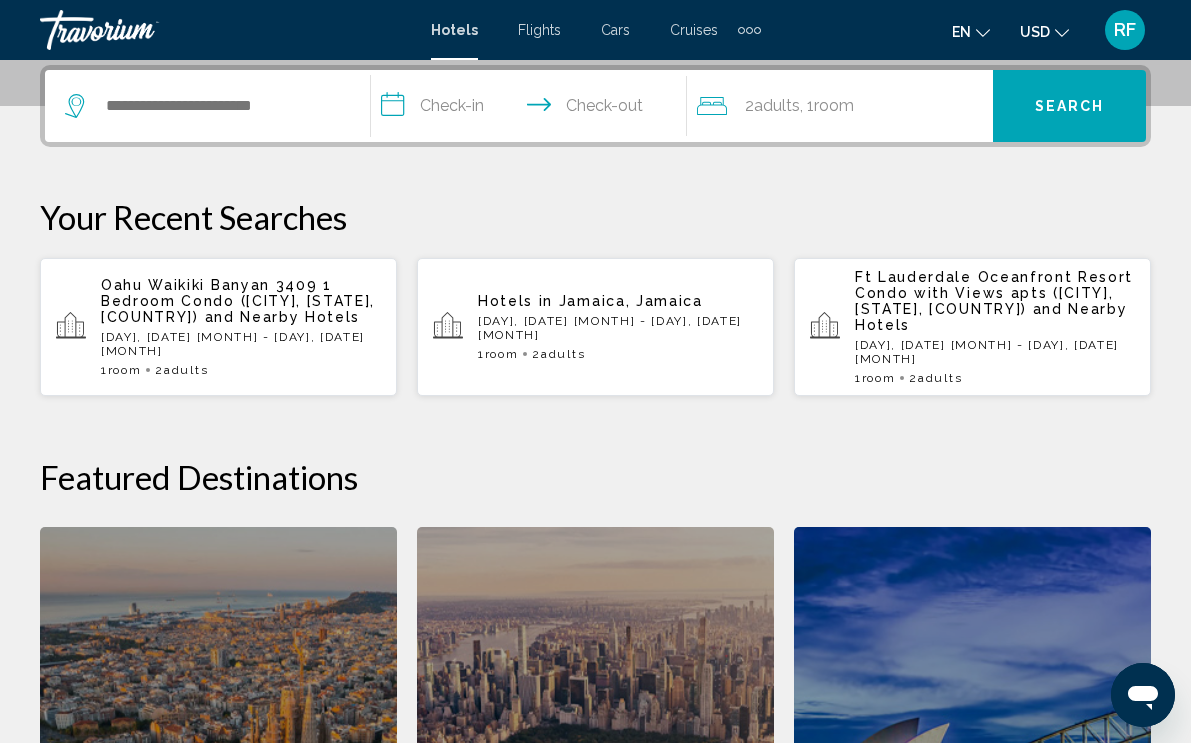 click on "Flights" at bounding box center (539, 30) 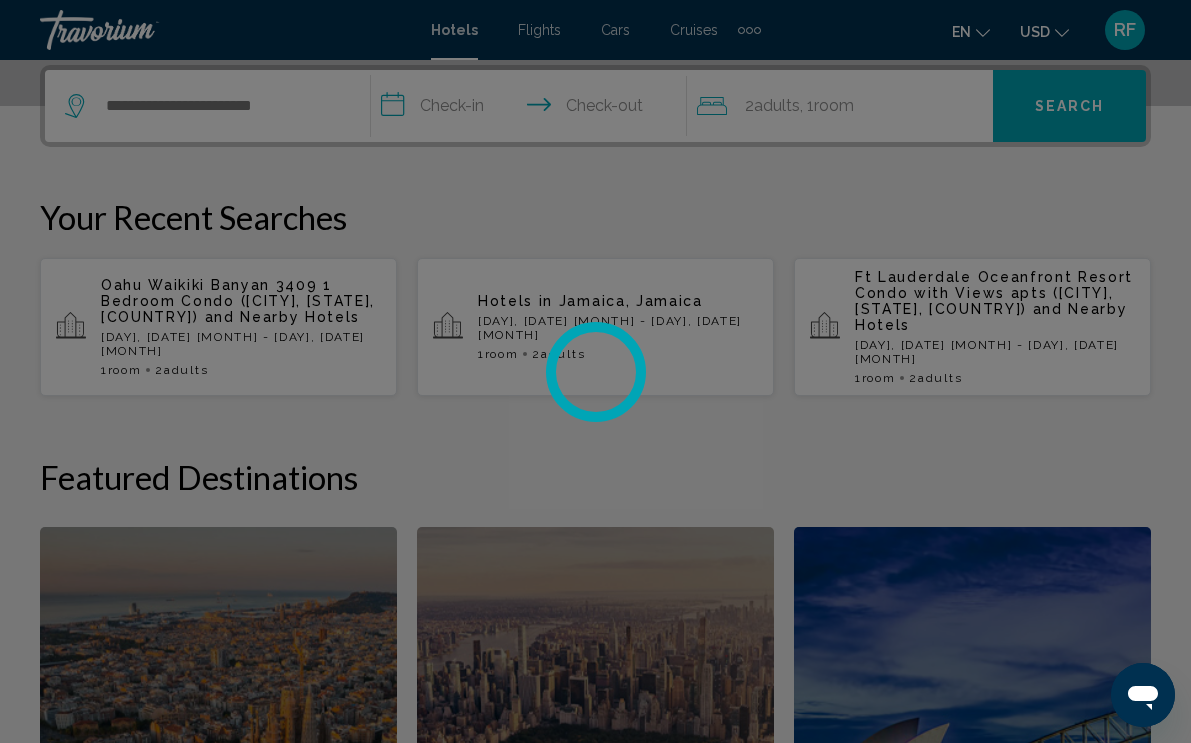 scroll, scrollTop: 0, scrollLeft: 0, axis: both 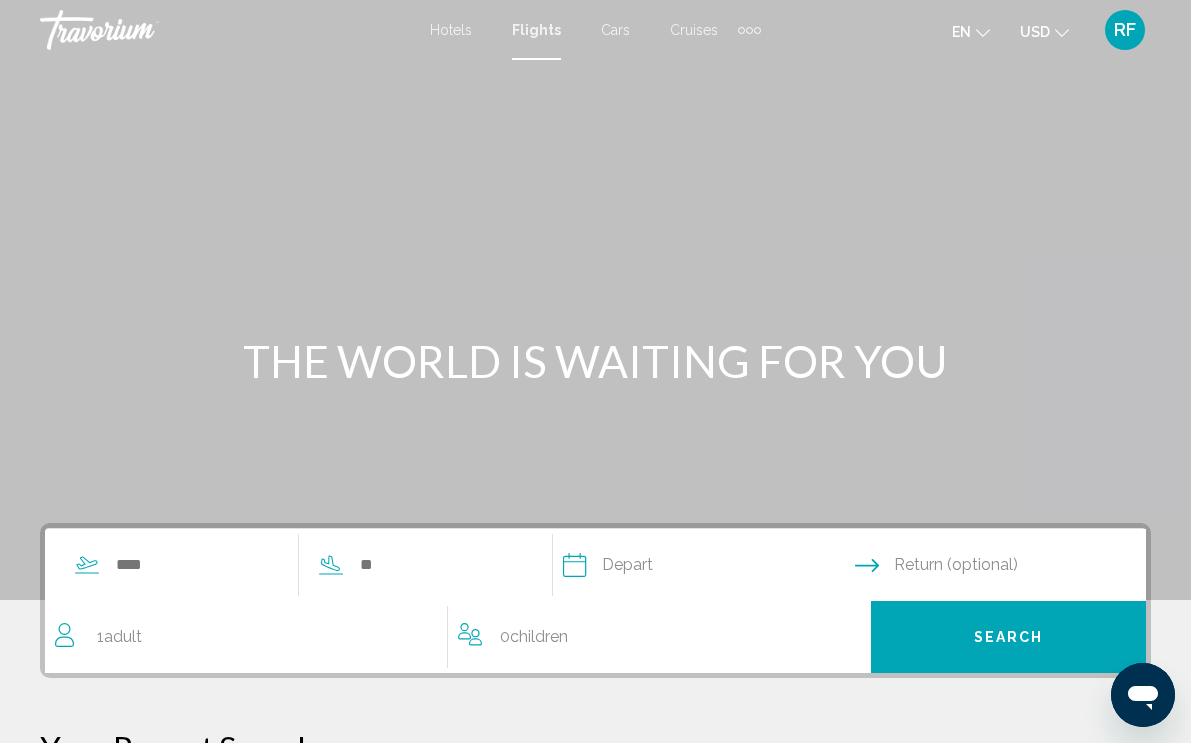 click at bounding box center [176, 565] 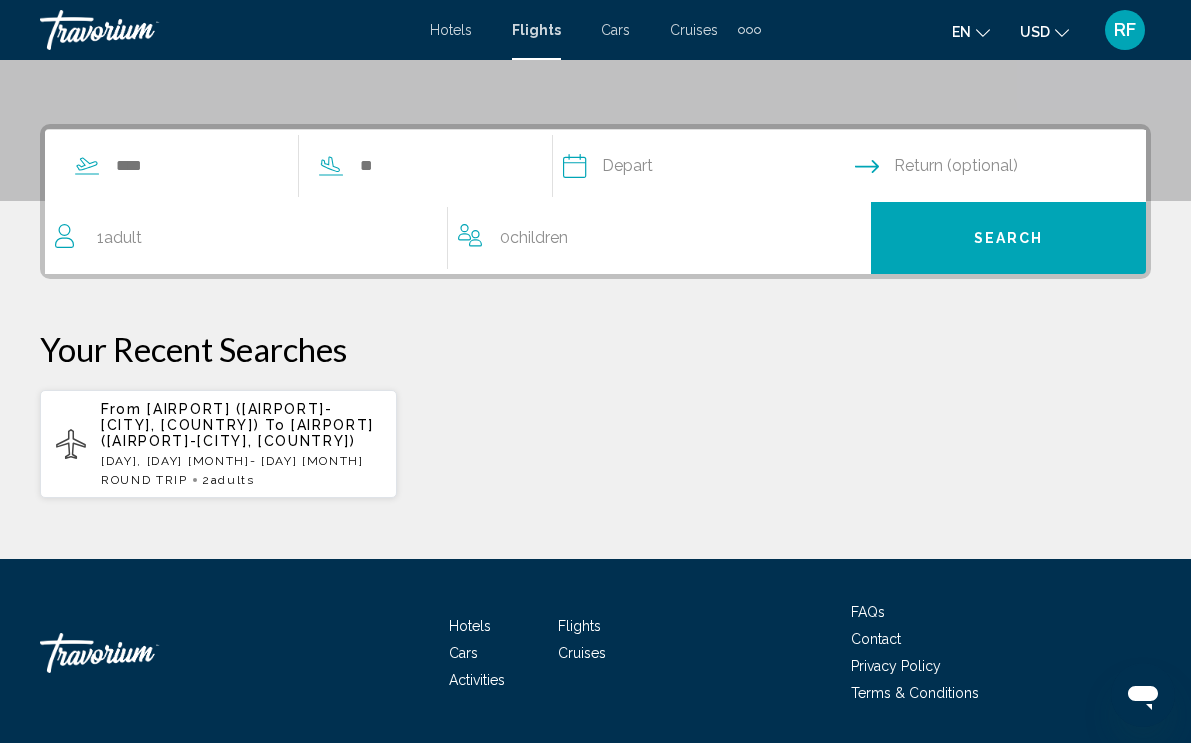 scroll, scrollTop: 458, scrollLeft: 0, axis: vertical 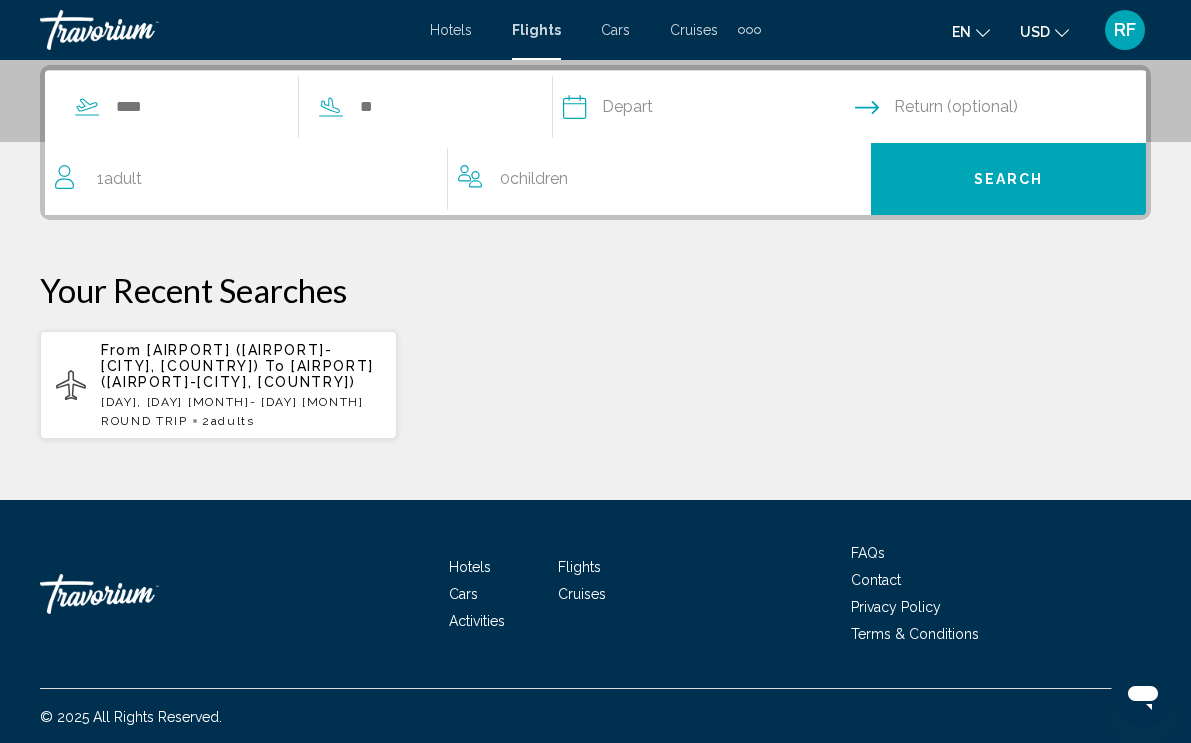 click on "[AIRPORT] ([AIRPORT]-[CITY], [COUNTRY])" at bounding box center [217, 358] 